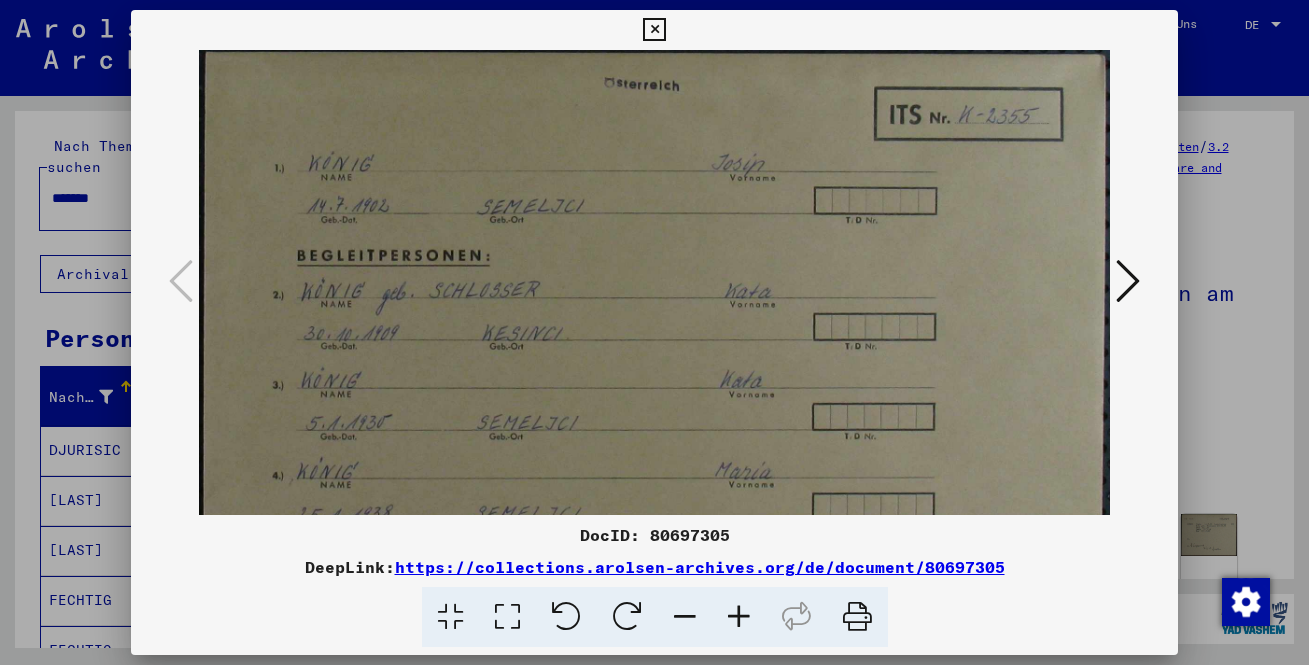 scroll, scrollTop: 0, scrollLeft: 0, axis: both 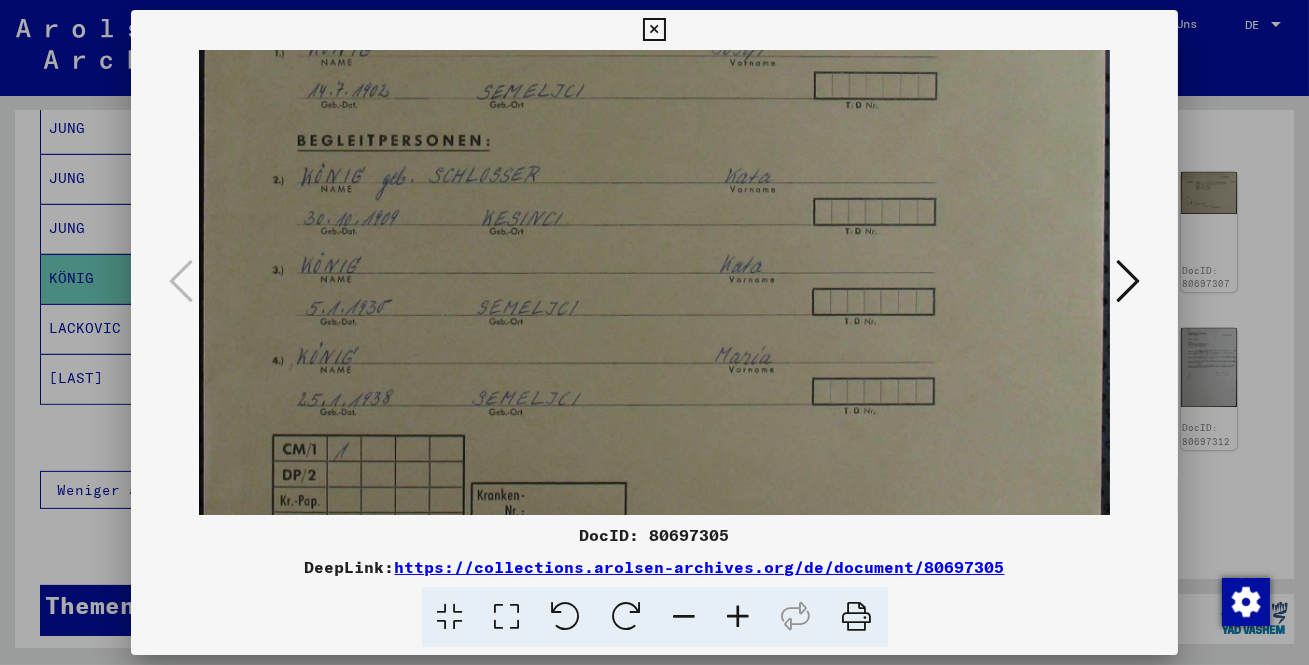 drag, startPoint x: 797, startPoint y: 437, endPoint x: 800, endPoint y: 323, distance: 114.03947 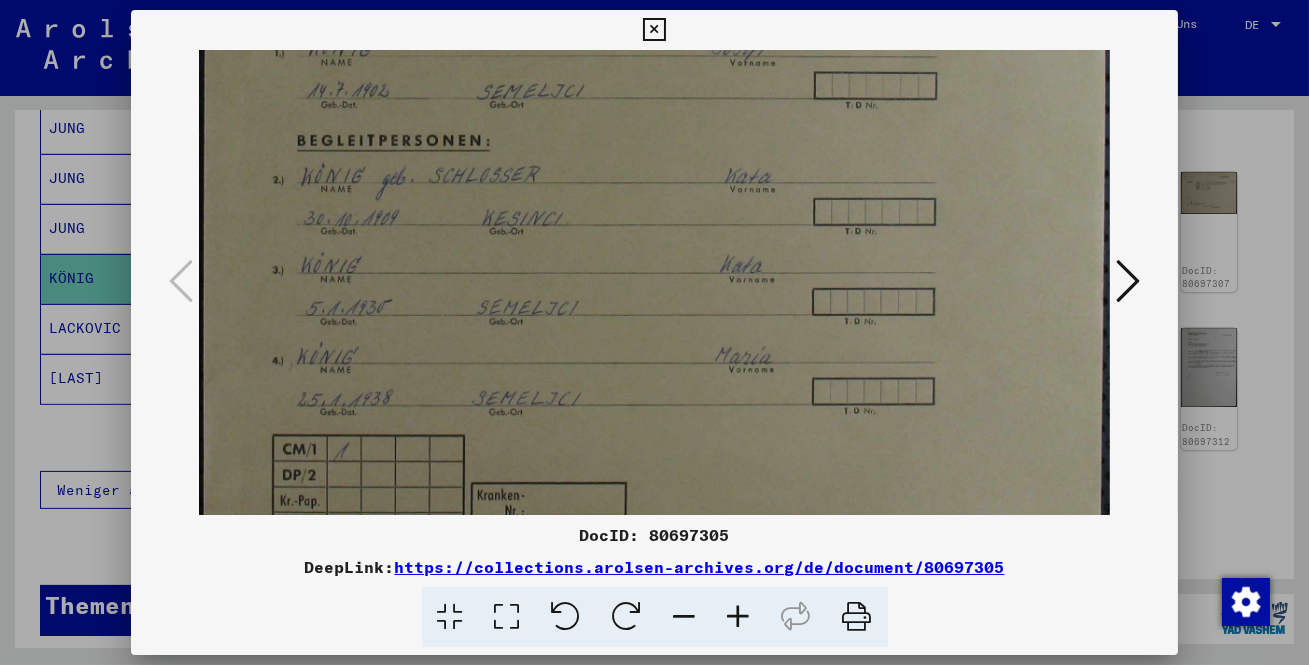 scroll, scrollTop: 165, scrollLeft: 0, axis: vertical 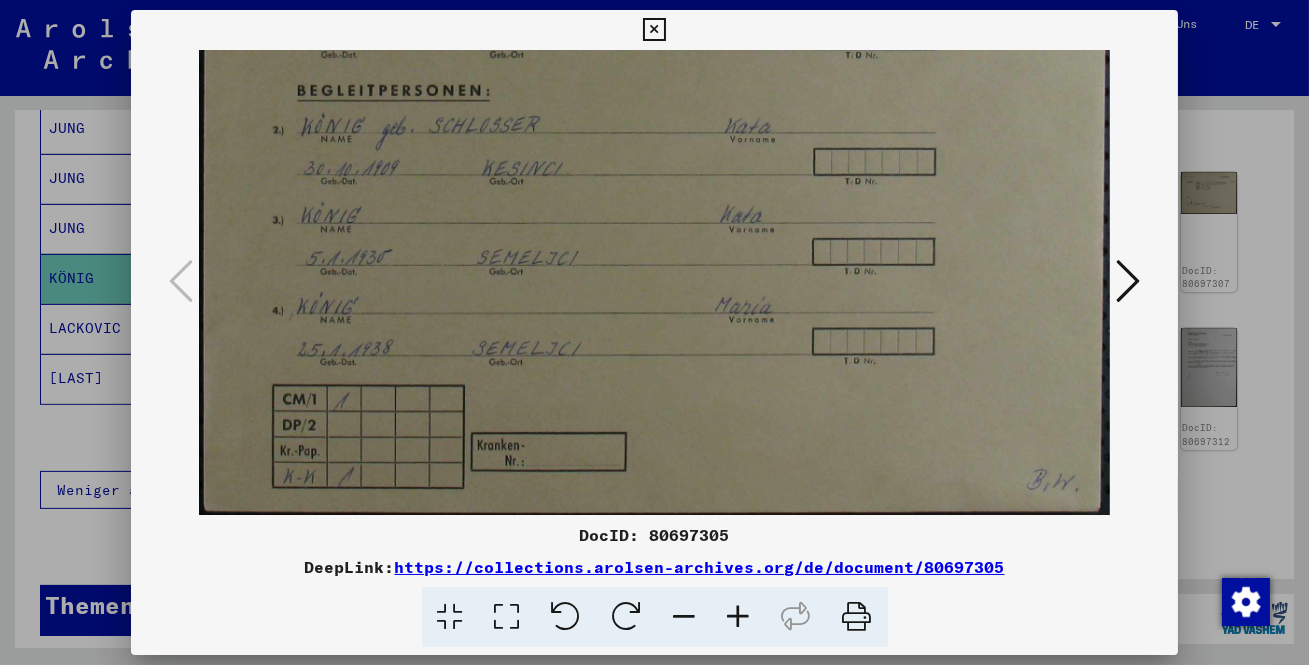 drag, startPoint x: 740, startPoint y: 386, endPoint x: 721, endPoint y: 267, distance: 120.50726 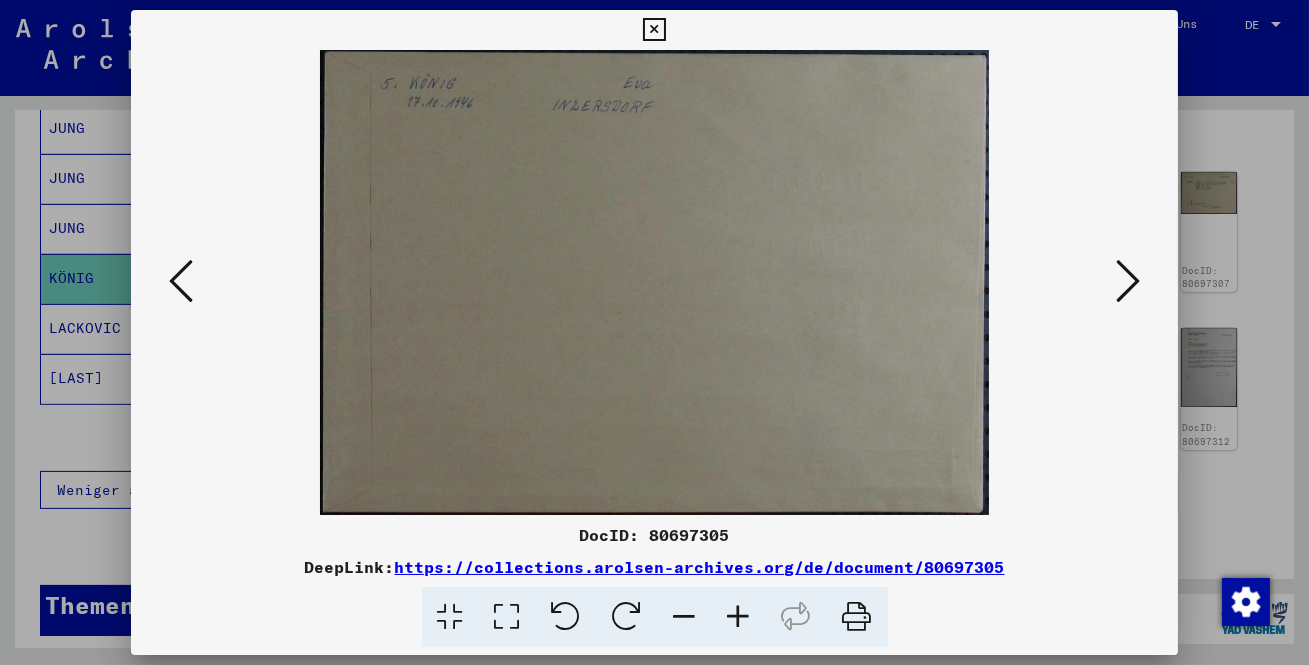 click at bounding box center (1128, 281) 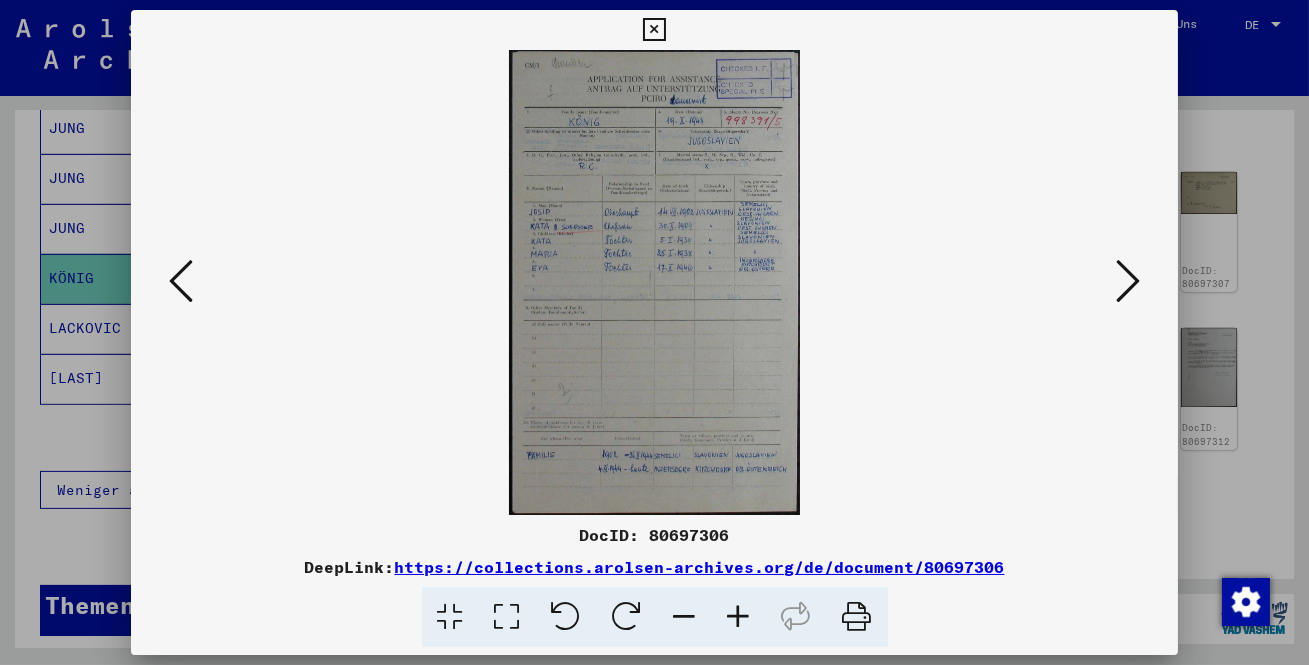 click at bounding box center [507, 617] 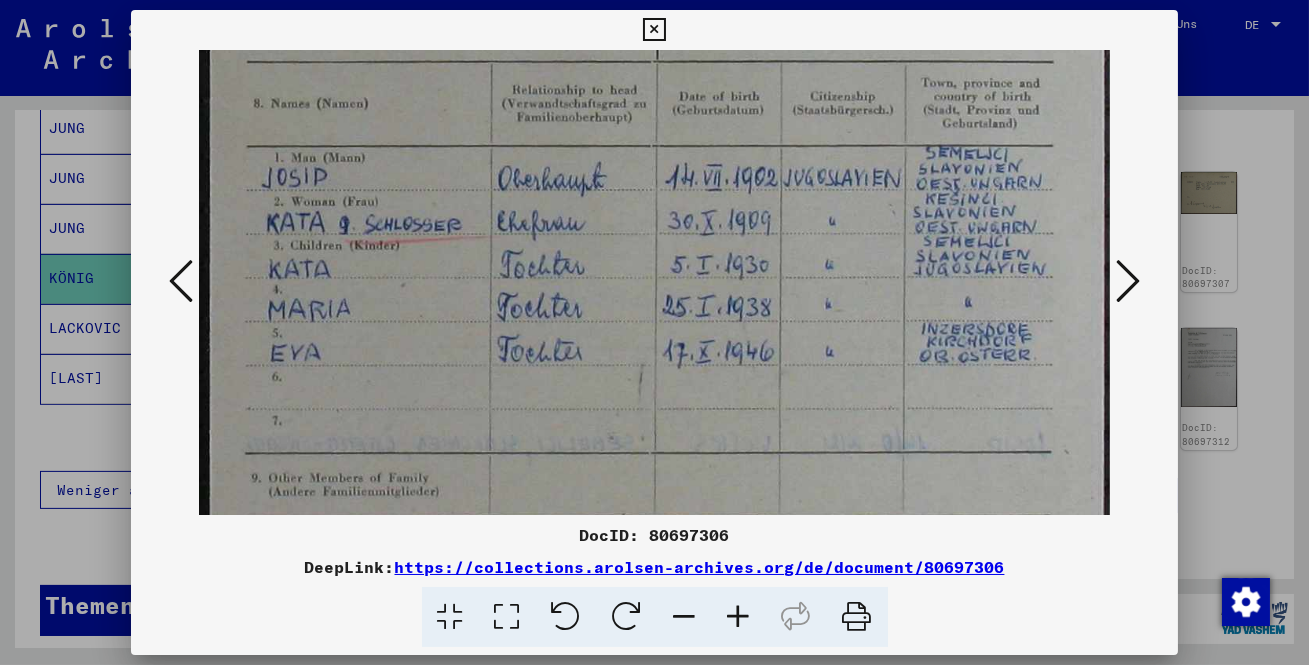 scroll, scrollTop: 382, scrollLeft: 0, axis: vertical 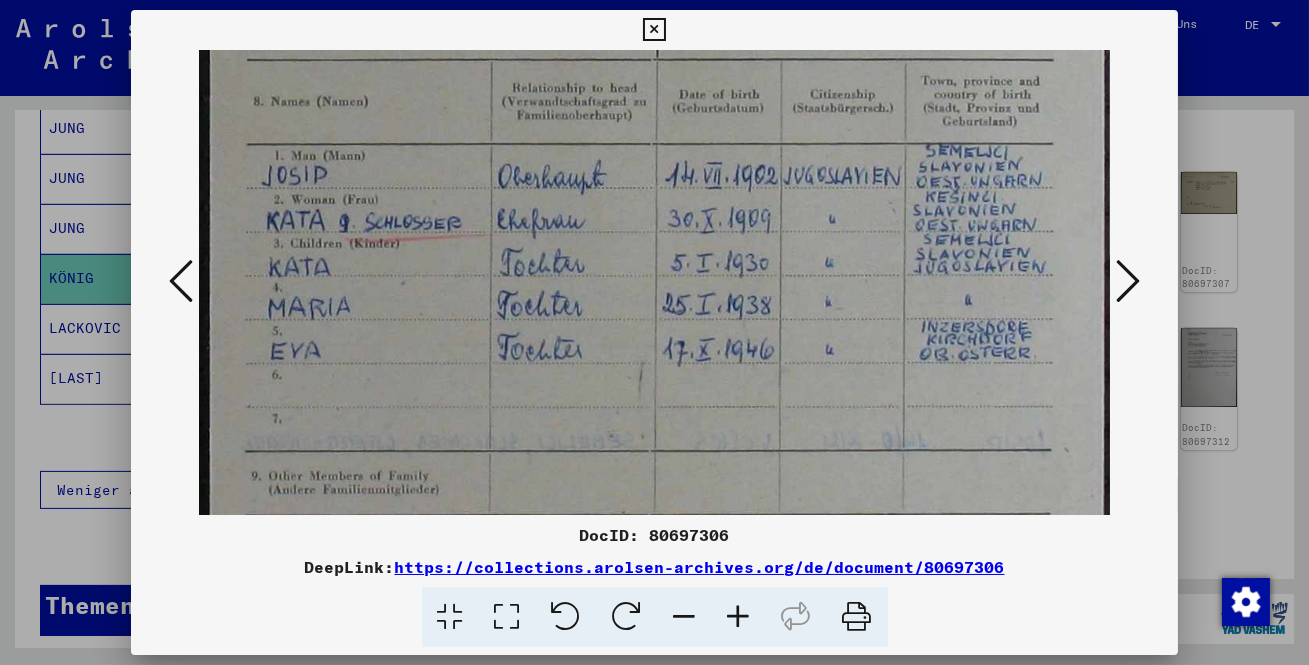 drag, startPoint x: 675, startPoint y: 415, endPoint x: 678, endPoint y: 32, distance: 383.01175 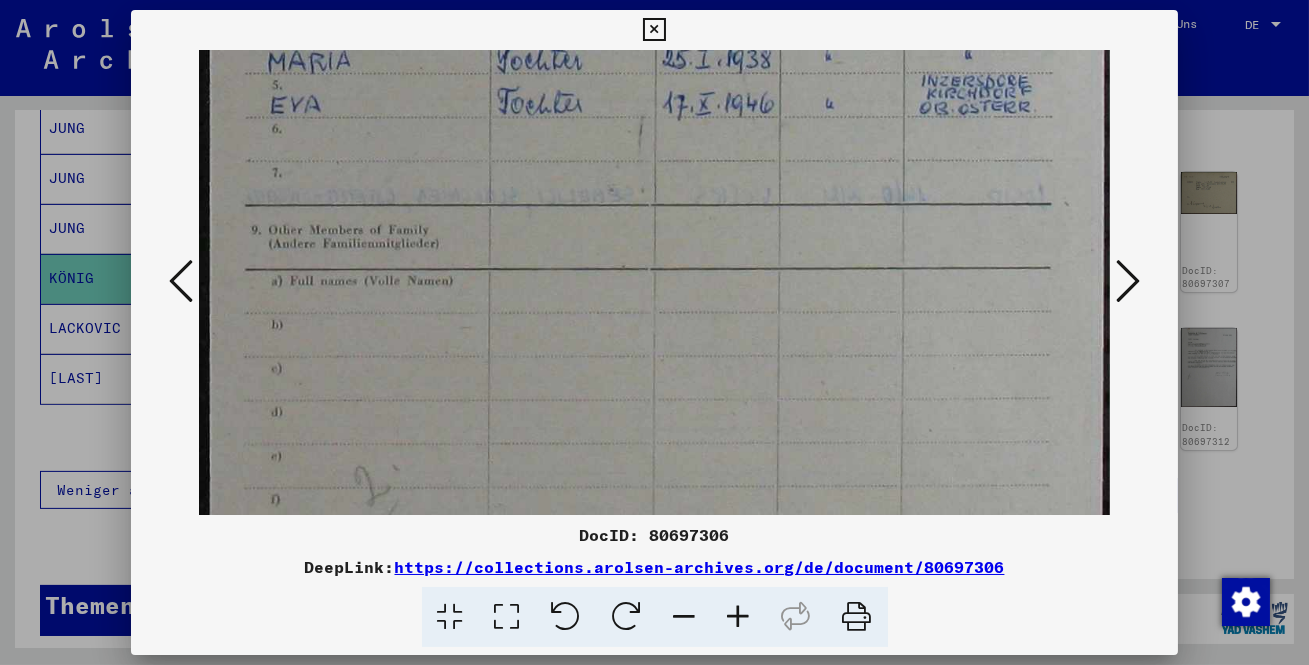 drag, startPoint x: 891, startPoint y: 405, endPoint x: 914, endPoint y: 161, distance: 245.08162 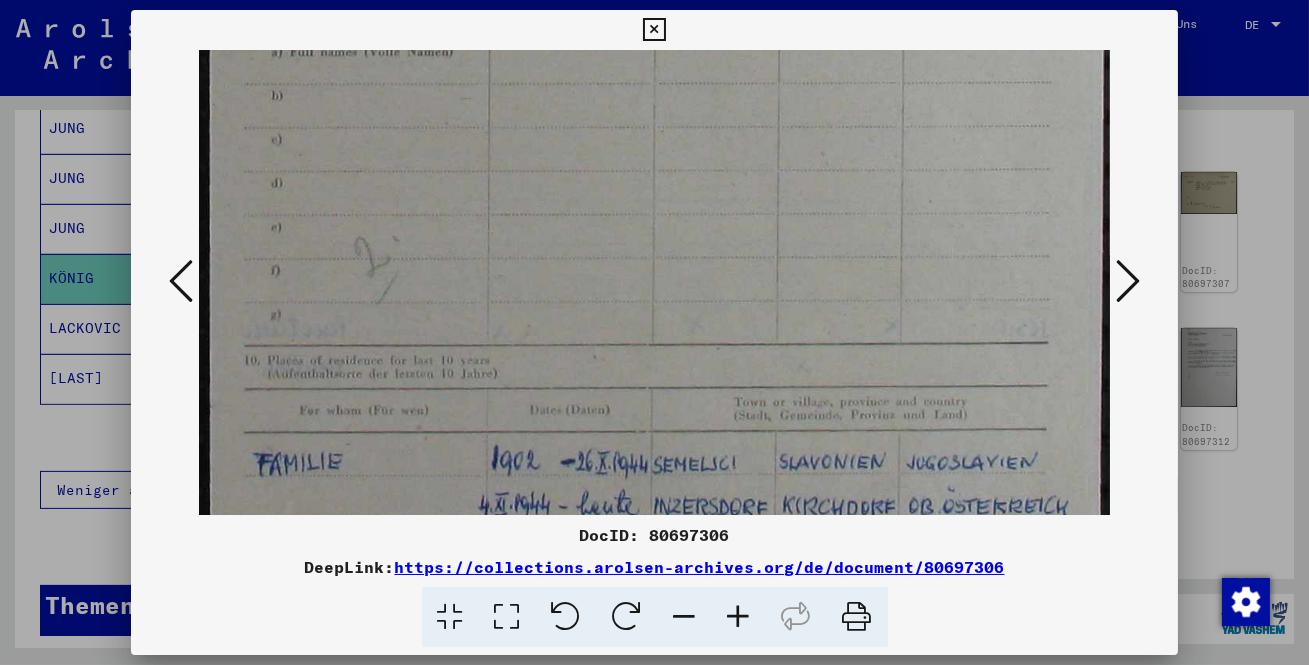 drag, startPoint x: 906, startPoint y: 345, endPoint x: 917, endPoint y: 115, distance: 230.2629 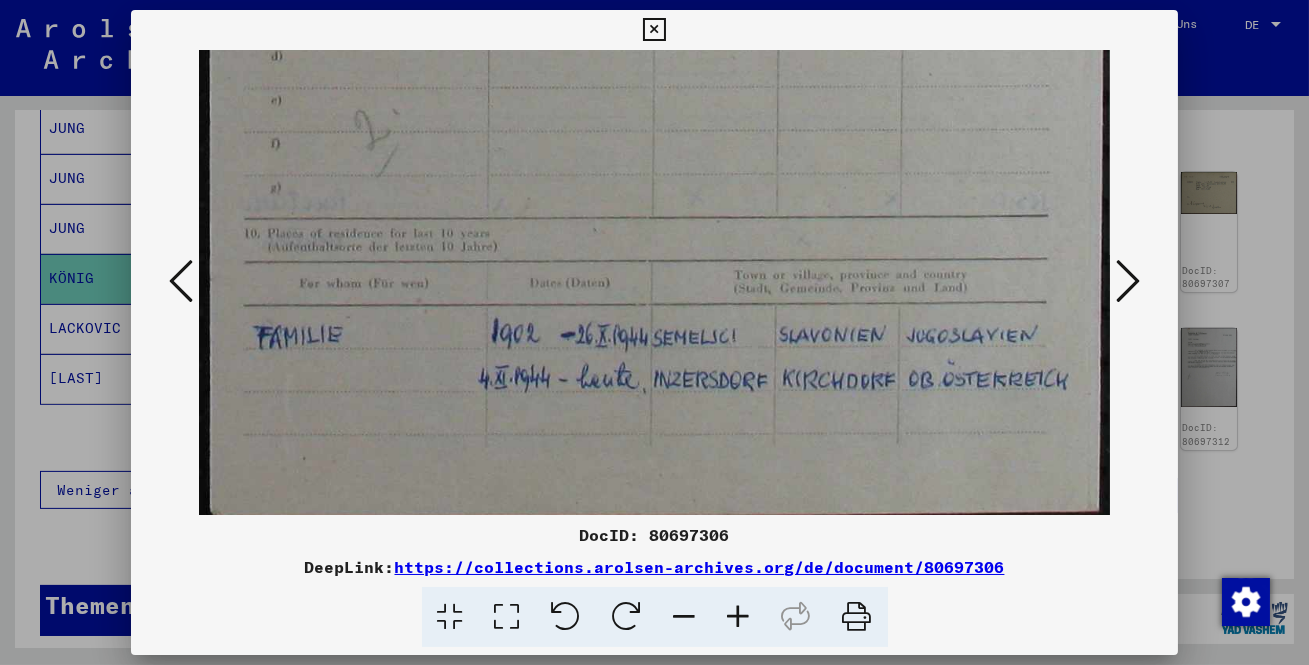 scroll, scrollTop: 992, scrollLeft: 0, axis: vertical 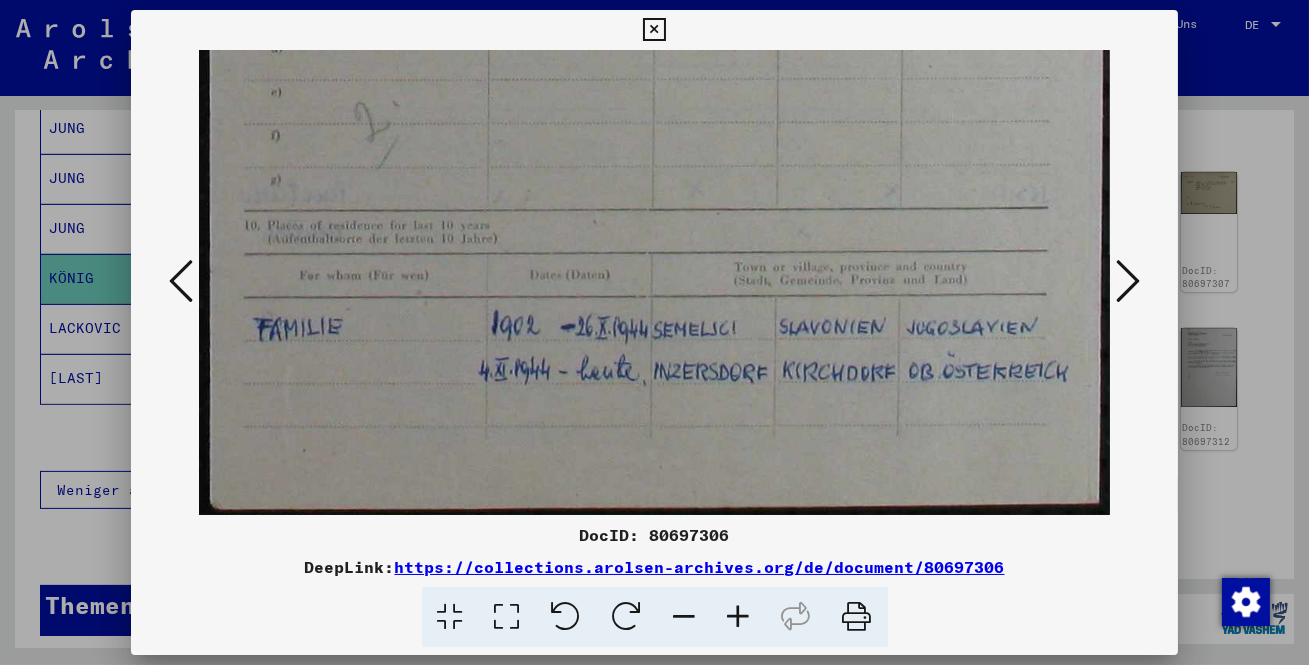 drag, startPoint x: 929, startPoint y: 349, endPoint x: 930, endPoint y: 161, distance: 188.00266 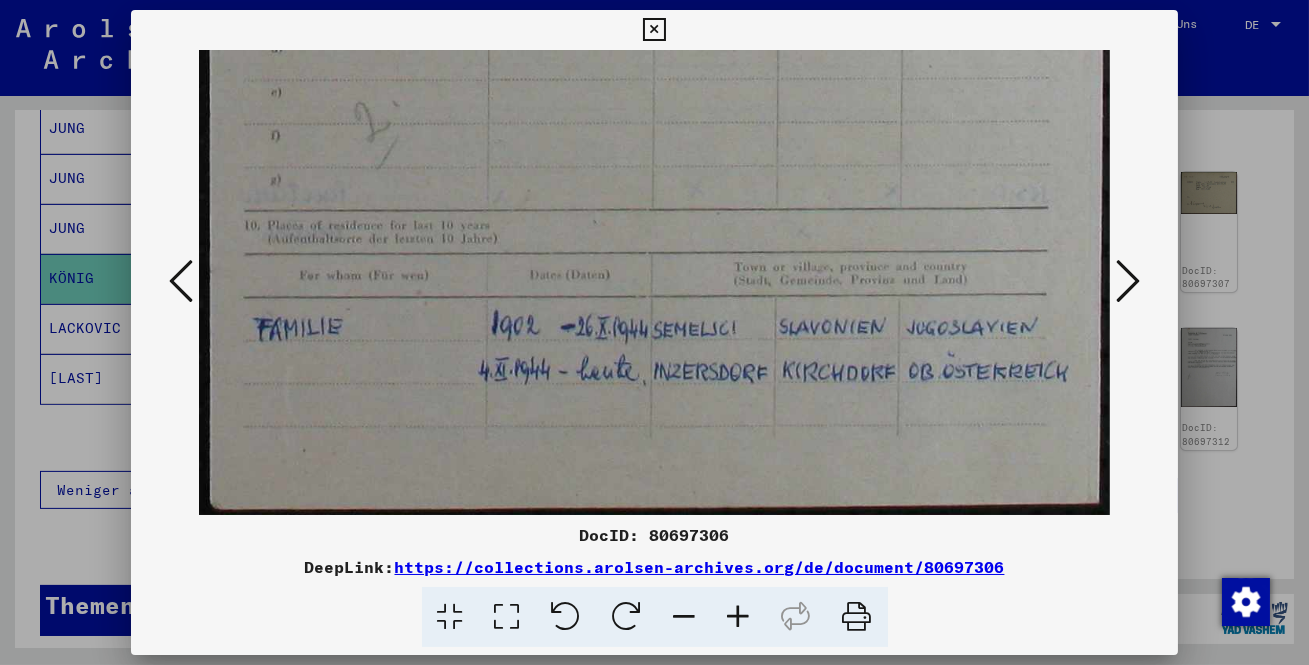 click at bounding box center (1128, 281) 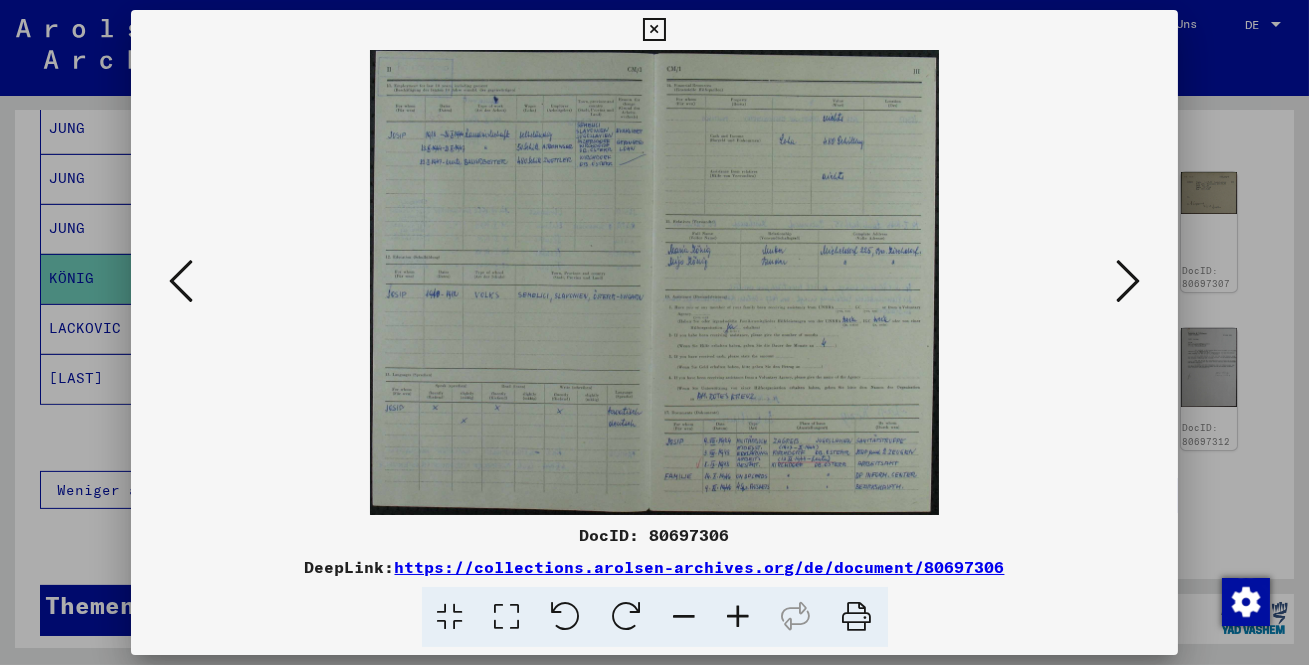 click at bounding box center (507, 617) 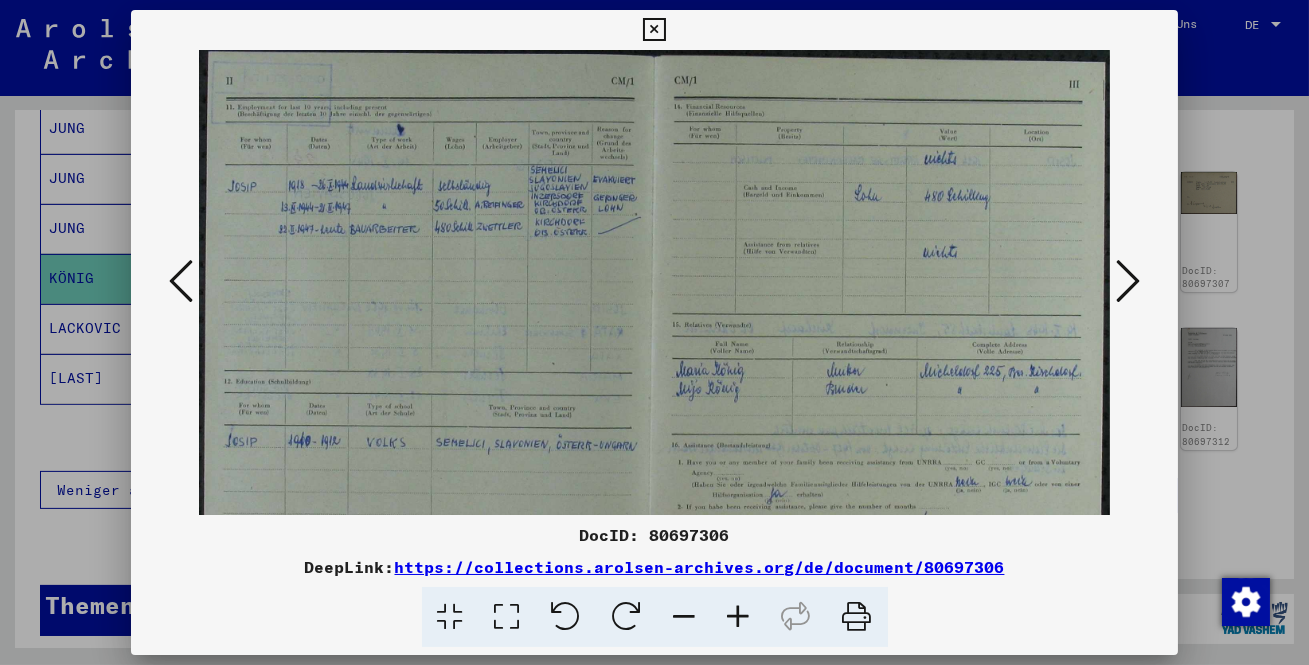 click at bounding box center [739, 617] 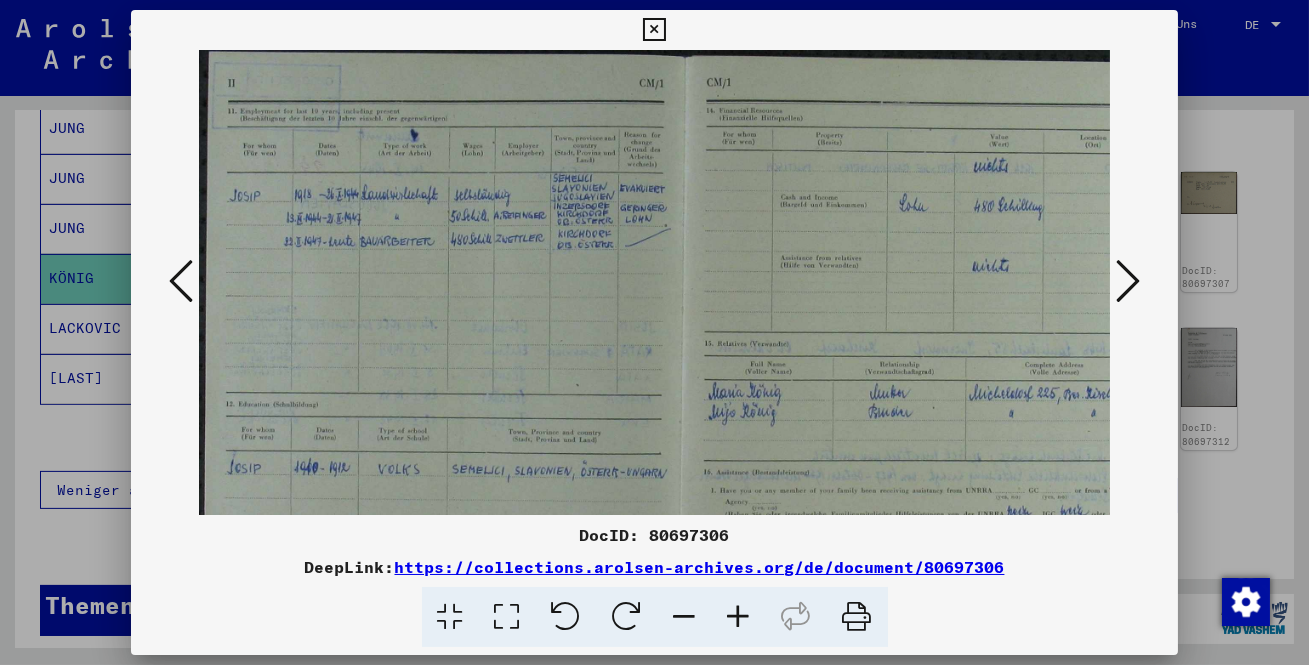 click at bounding box center [739, 617] 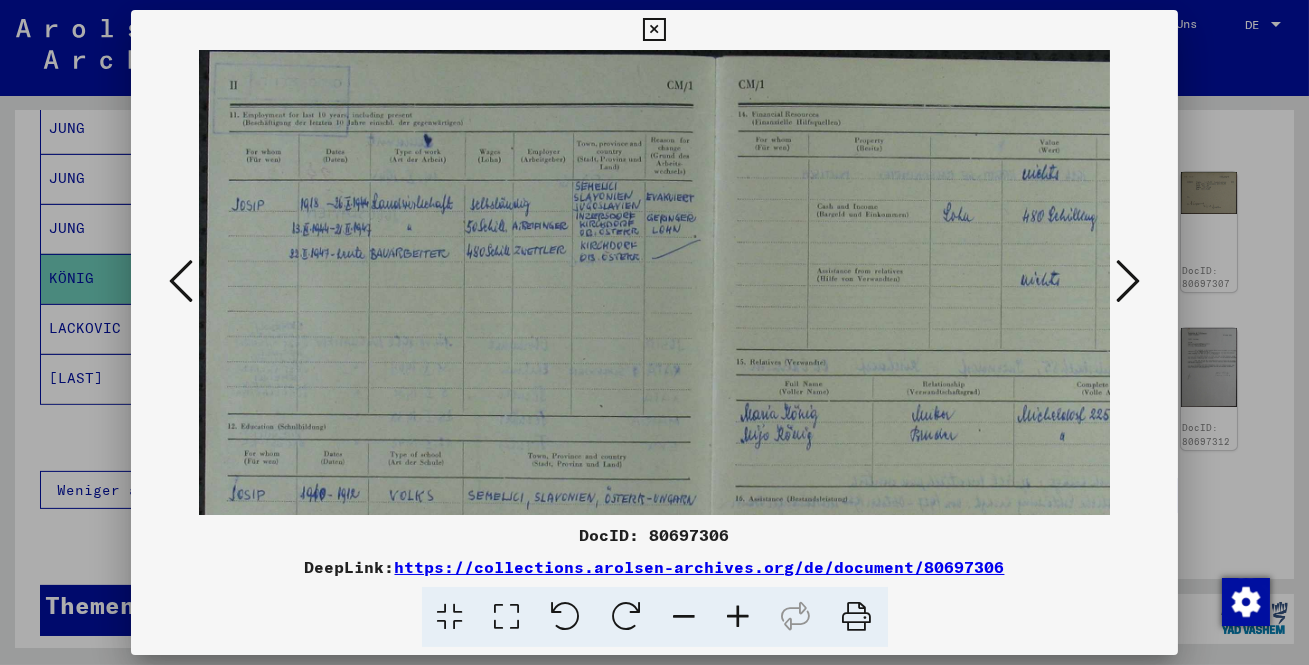 click at bounding box center (739, 617) 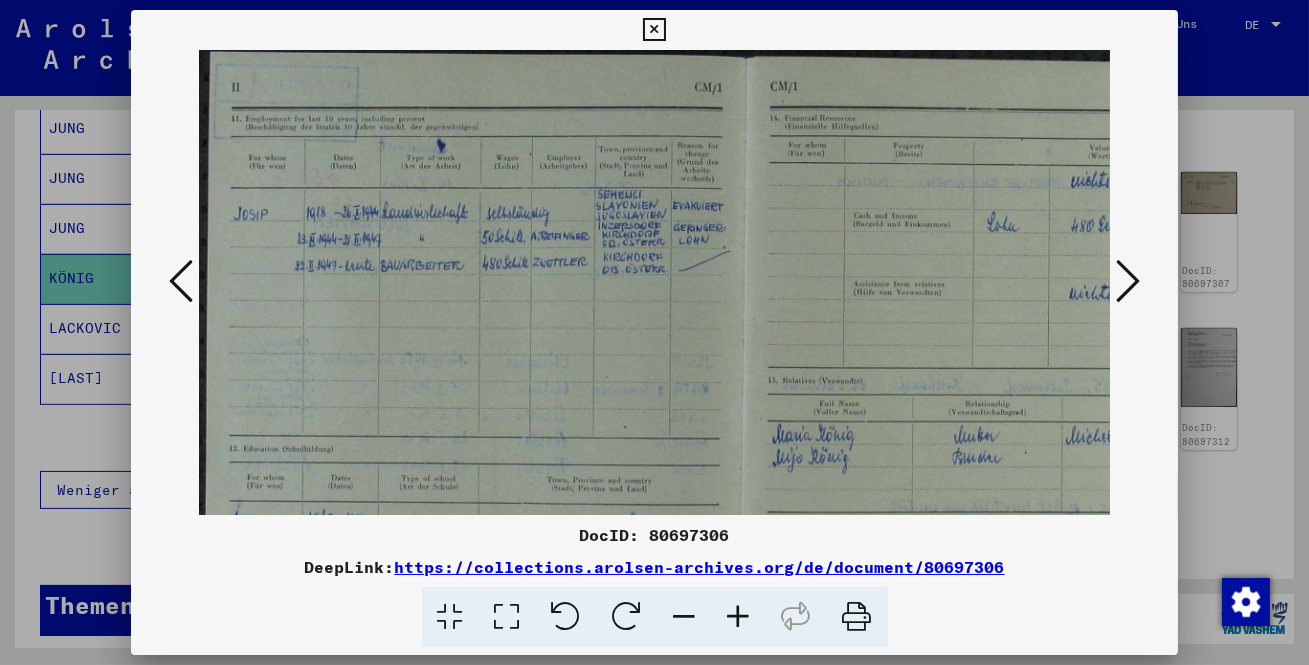 click at bounding box center [739, 617] 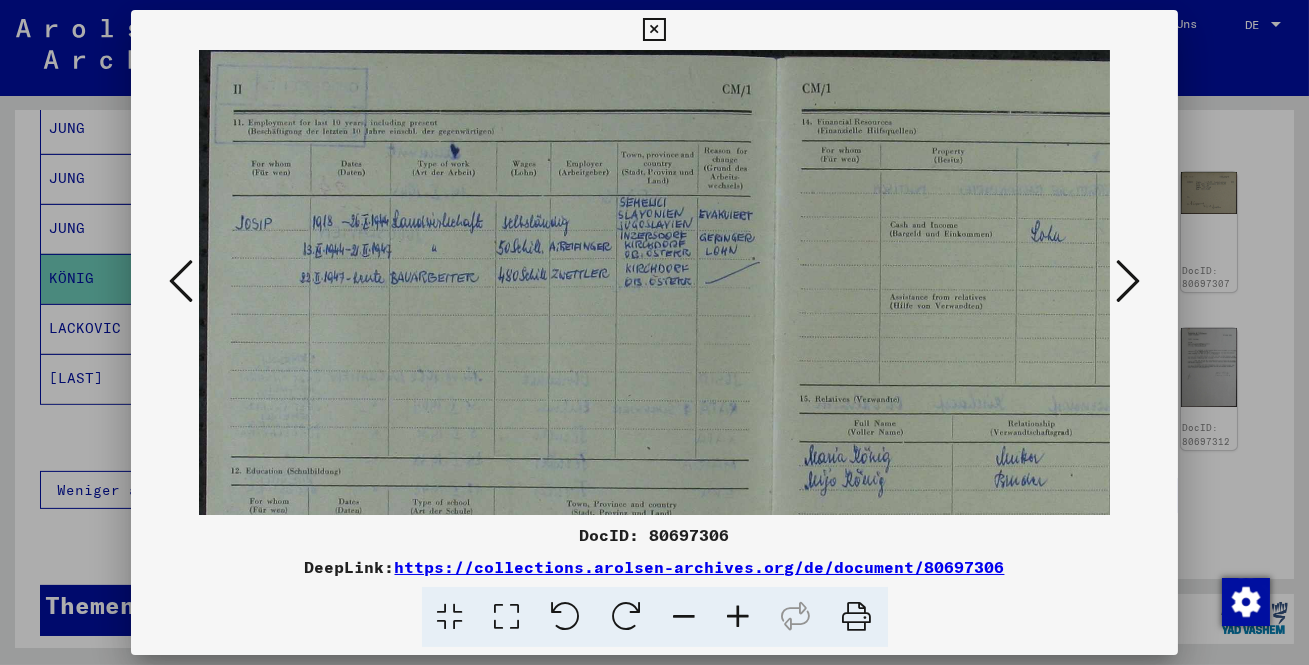 click at bounding box center (739, 617) 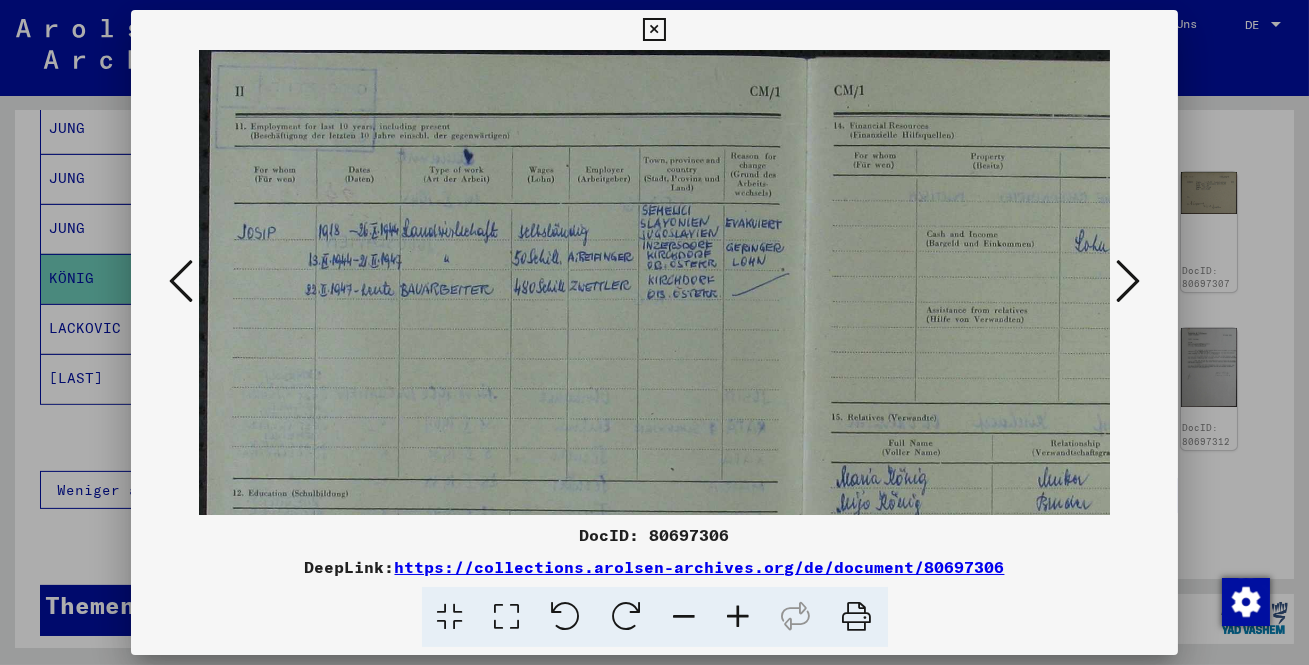 click at bounding box center [739, 617] 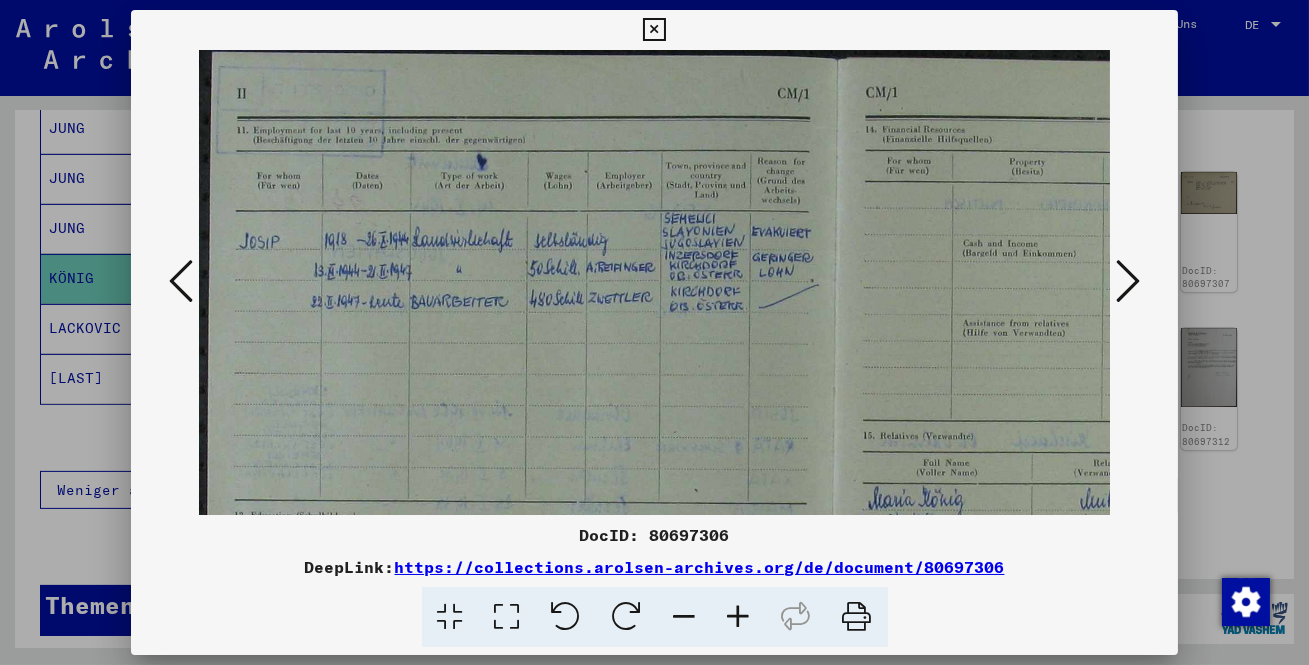 click at bounding box center (739, 617) 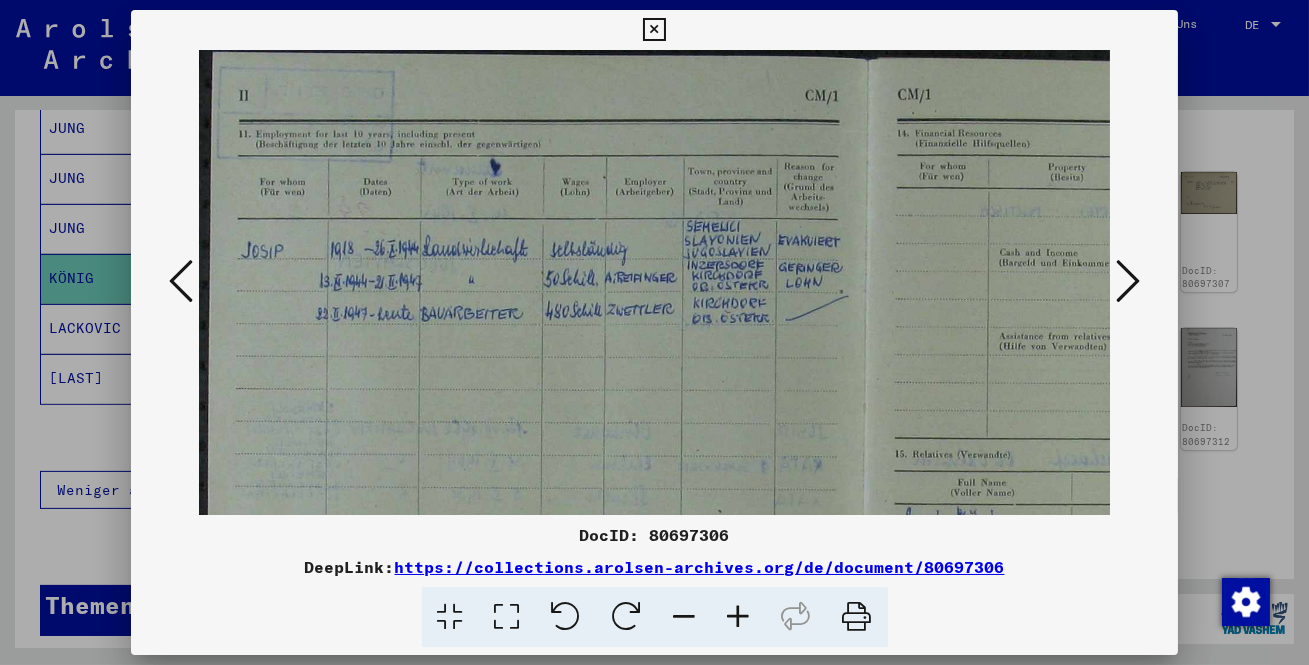 drag, startPoint x: 738, startPoint y: 616, endPoint x: 714, endPoint y: 604, distance: 26.832815 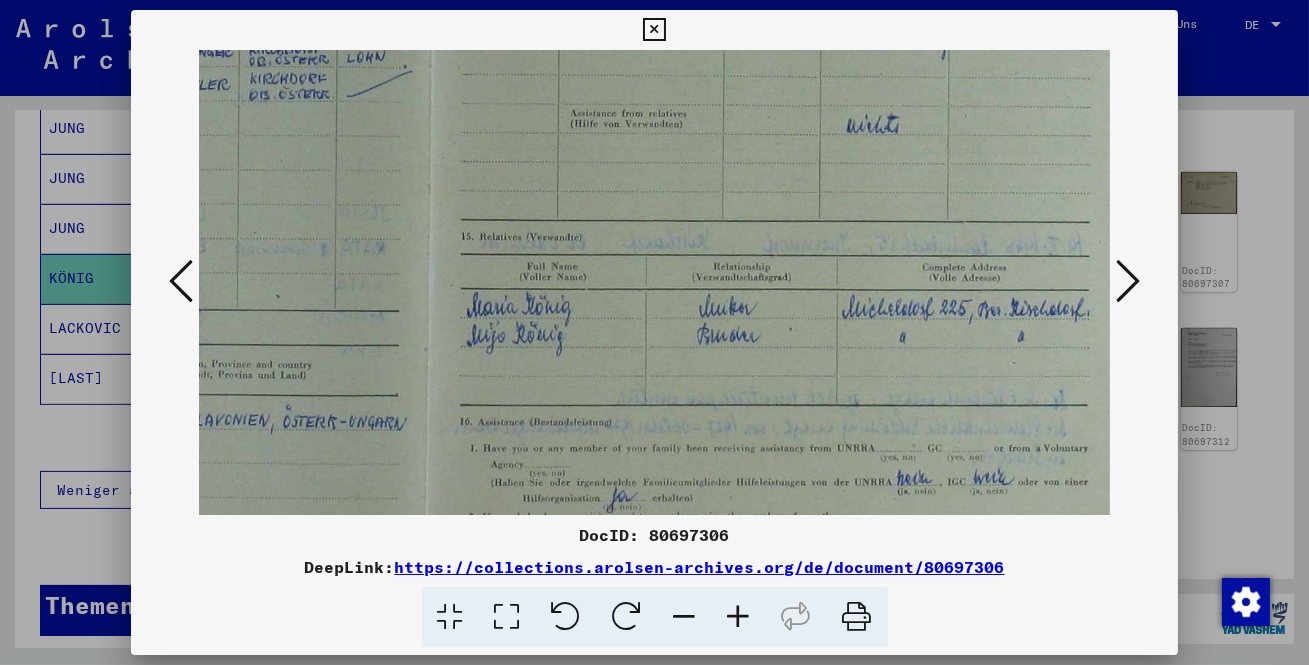scroll, scrollTop: 242, scrollLeft: 490, axis: both 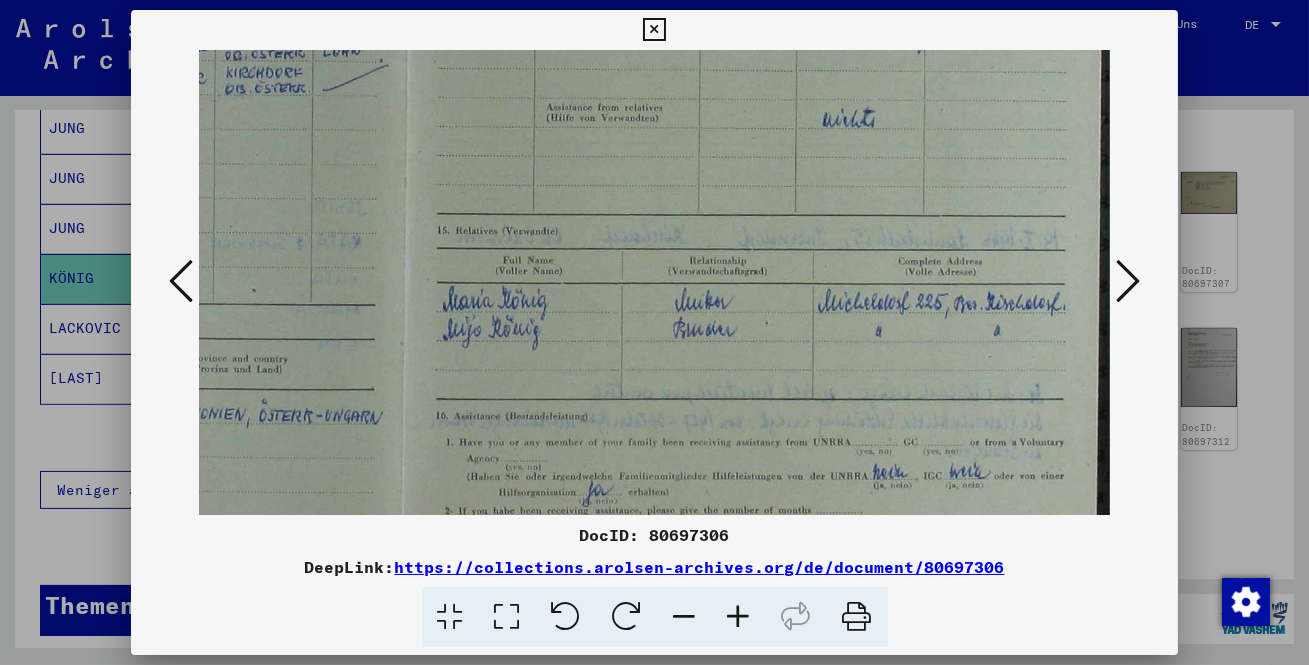 drag, startPoint x: 848, startPoint y: 446, endPoint x: 248, endPoint y: 205, distance: 646.59186 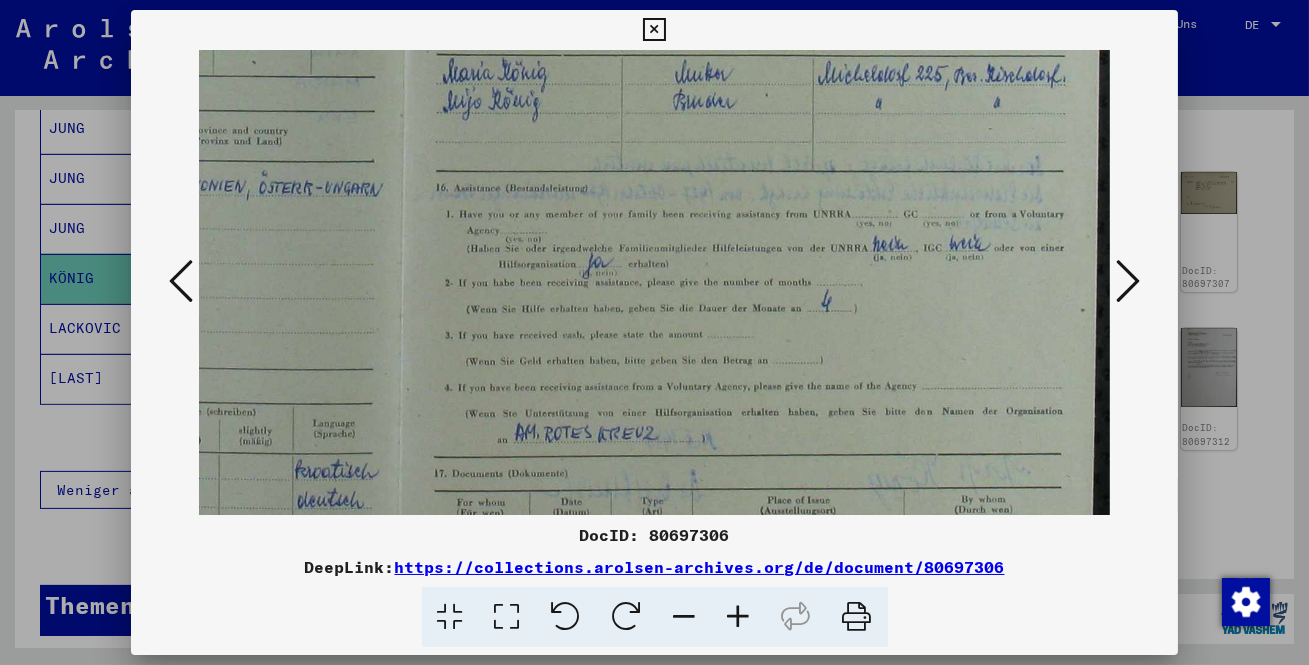 drag, startPoint x: 934, startPoint y: 375, endPoint x: 908, endPoint y: 147, distance: 229.47766 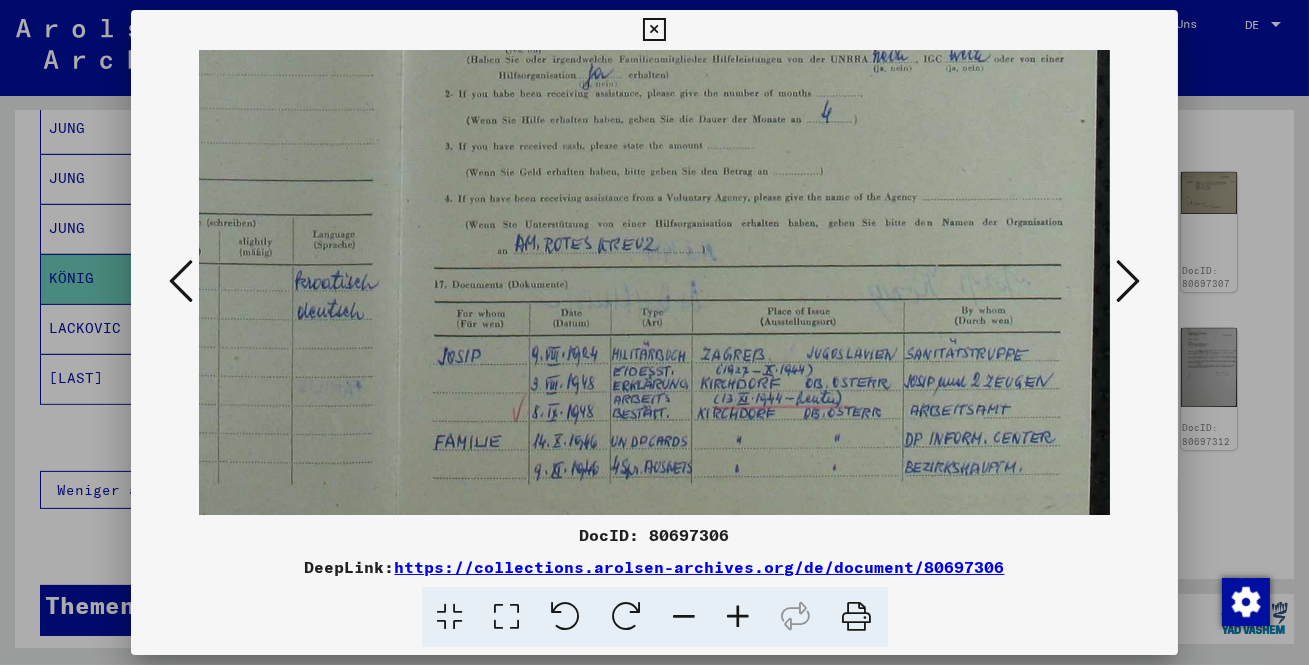 scroll, scrollTop: 680, scrollLeft: 490, axis: both 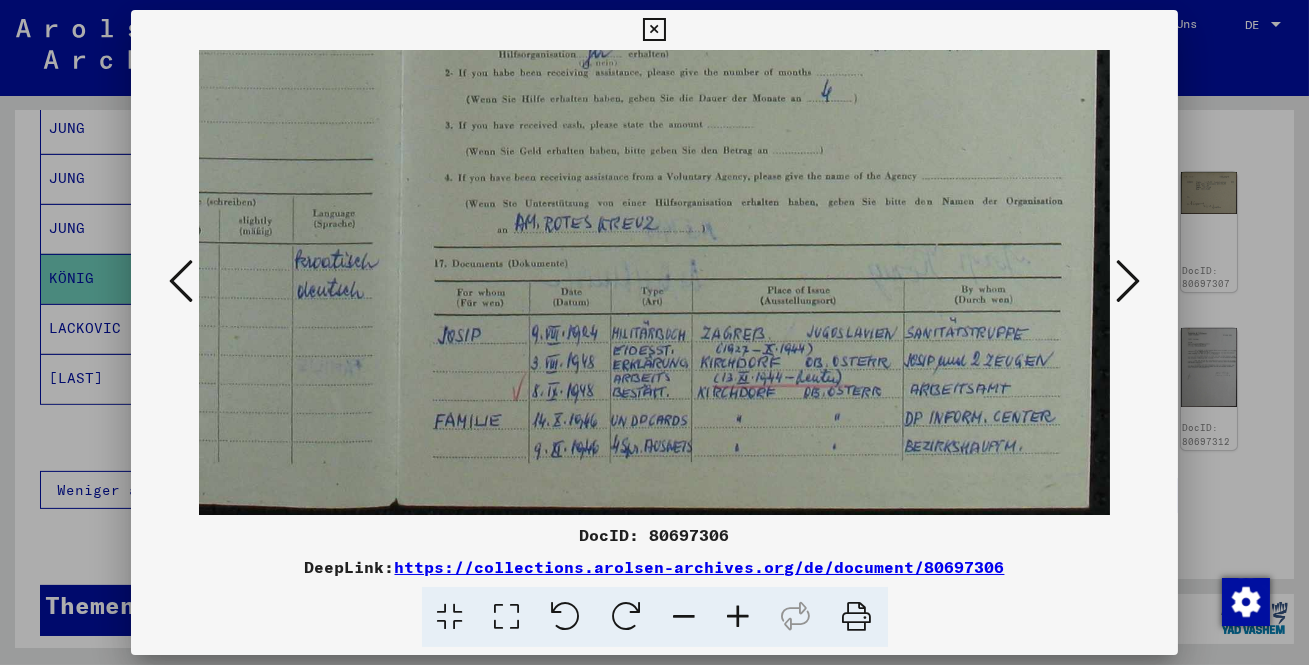 drag, startPoint x: 861, startPoint y: 317, endPoint x: 843, endPoint y: 139, distance: 178.90779 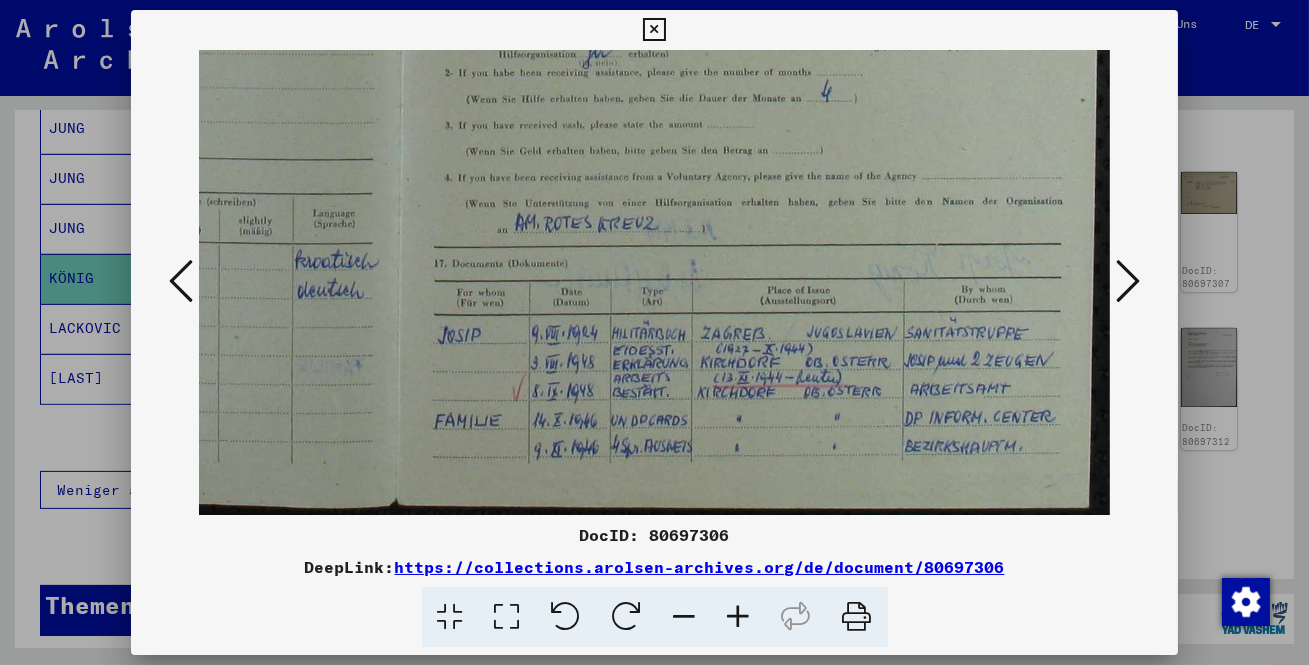 click at bounding box center (739, 617) 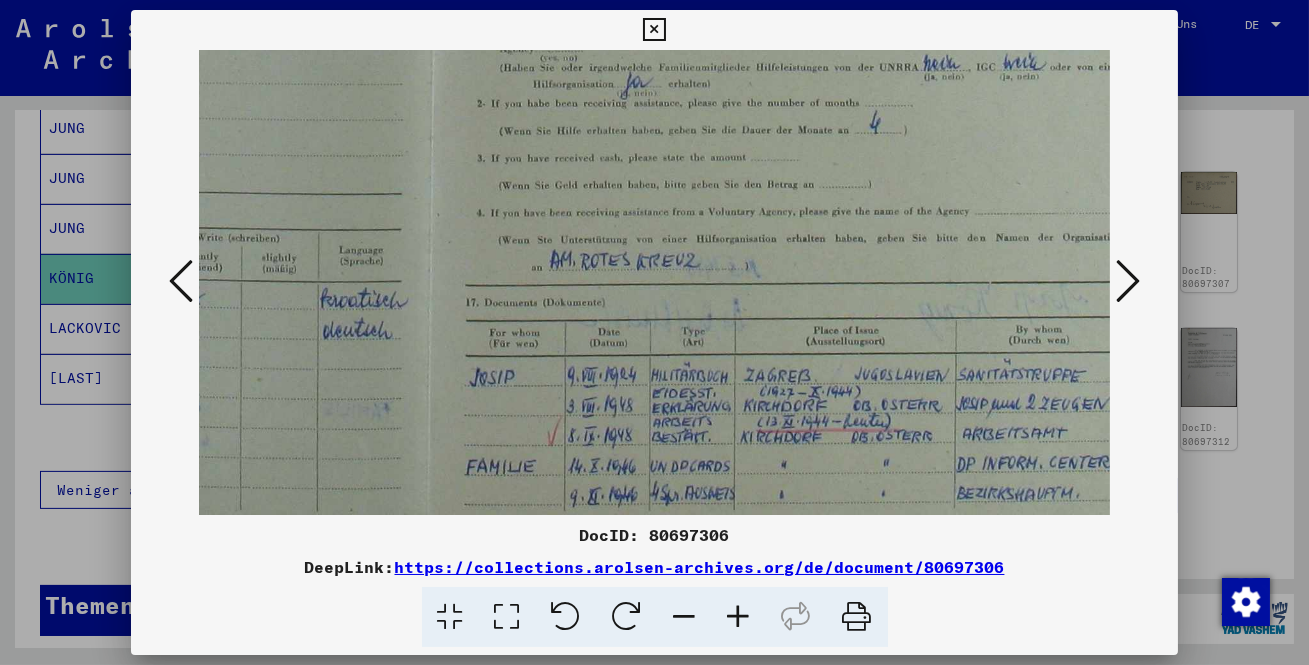 click at bounding box center [739, 617] 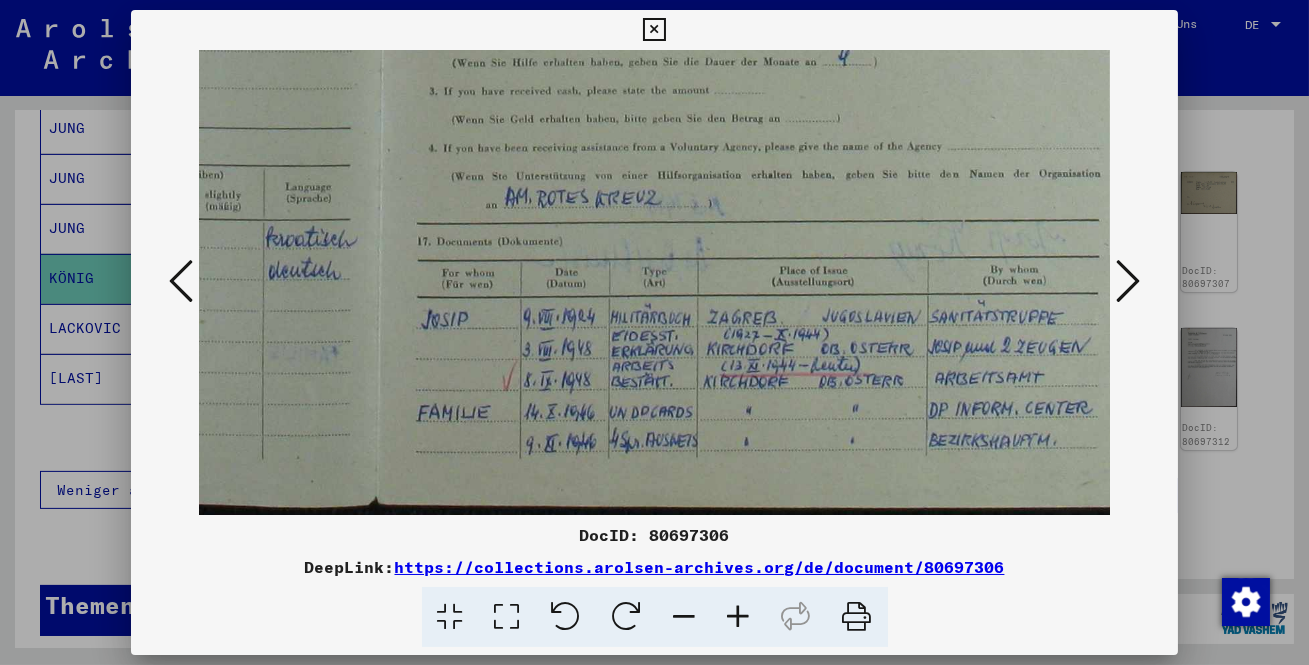 scroll, scrollTop: 780, scrollLeft: 611, axis: both 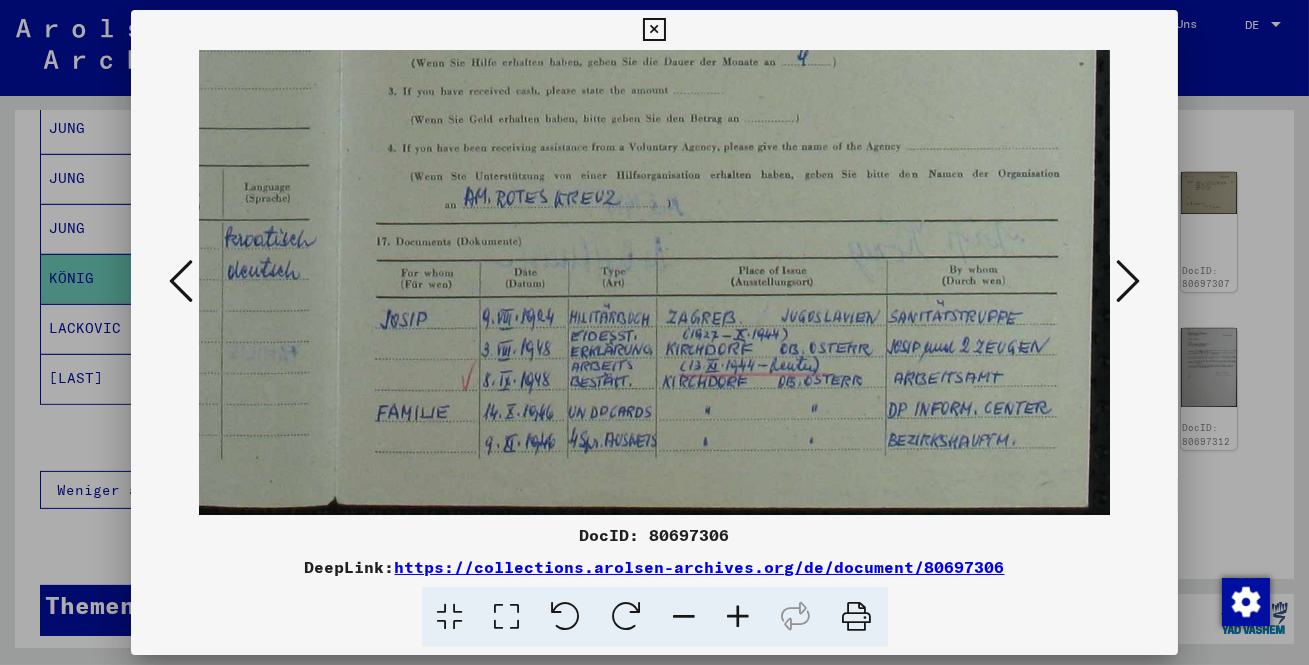 drag, startPoint x: 759, startPoint y: 395, endPoint x: 635, endPoint y: 219, distance: 215.29515 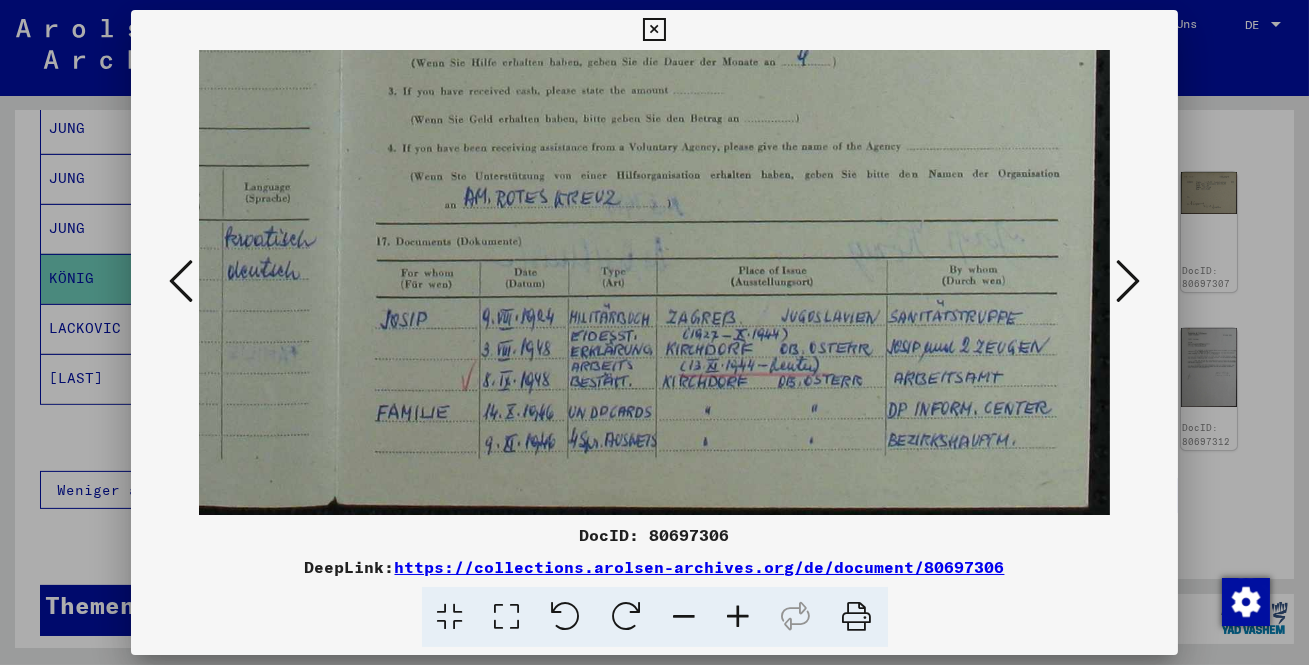 click at bounding box center [1128, 281] 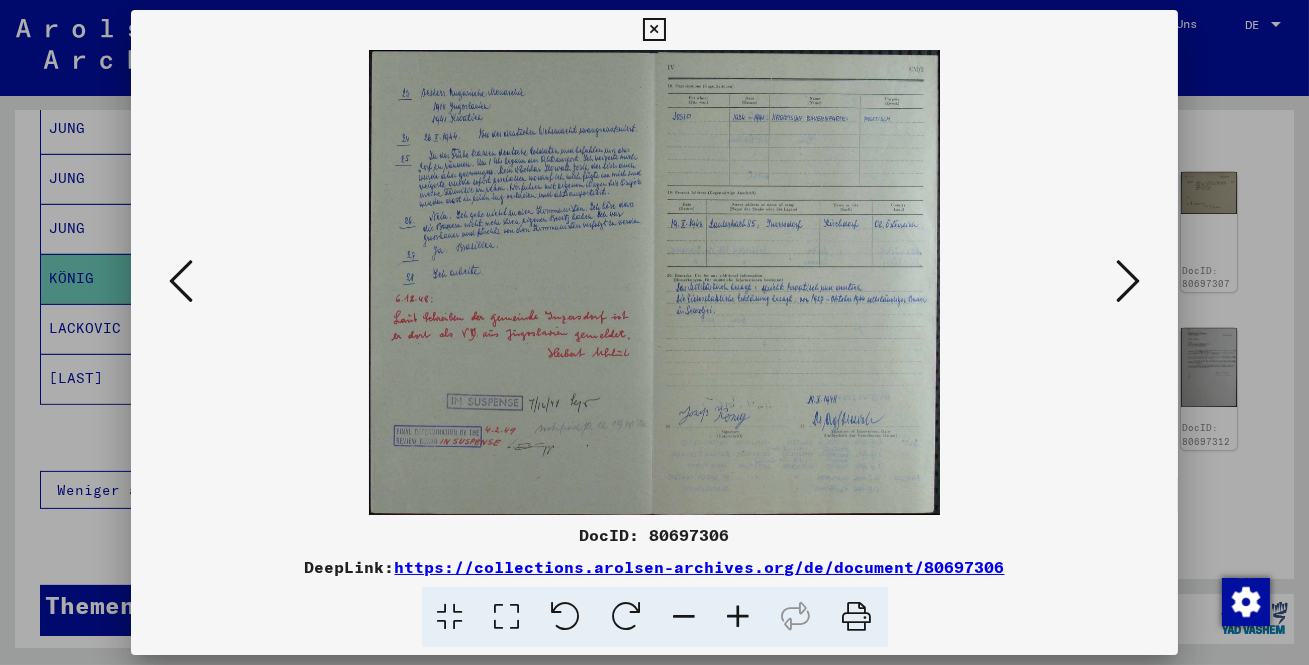 scroll, scrollTop: 0, scrollLeft: 0, axis: both 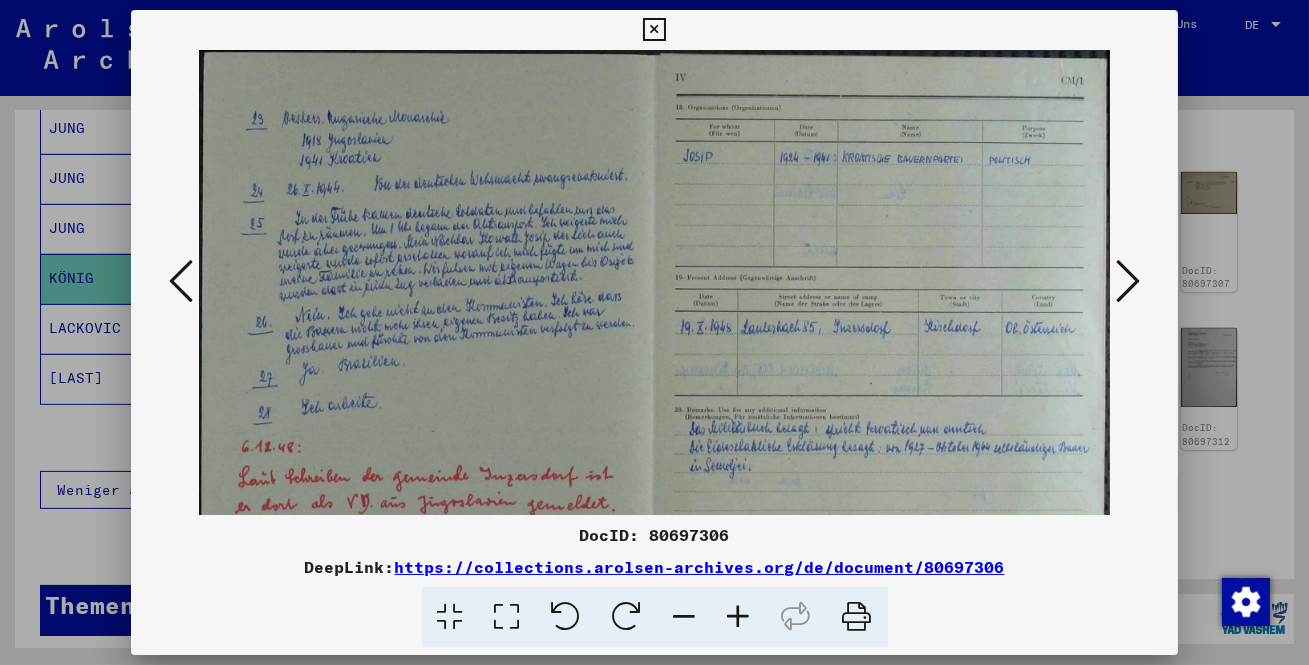 click at bounding box center [739, 617] 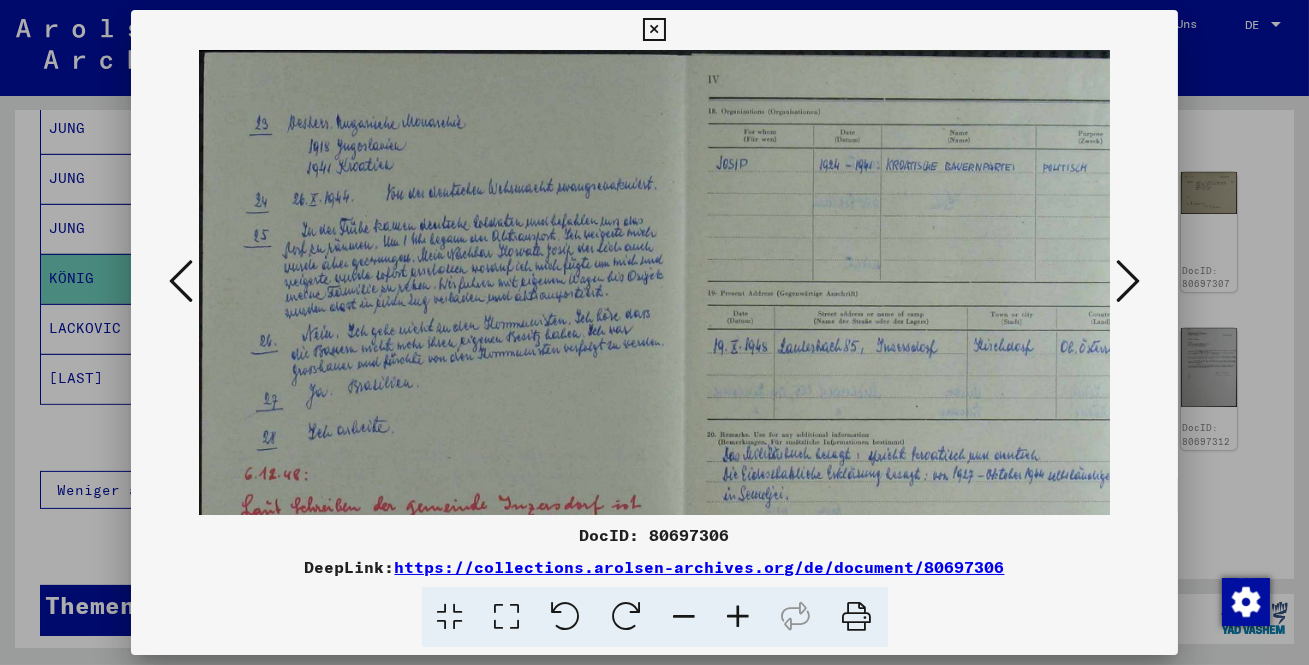 click at bounding box center [739, 617] 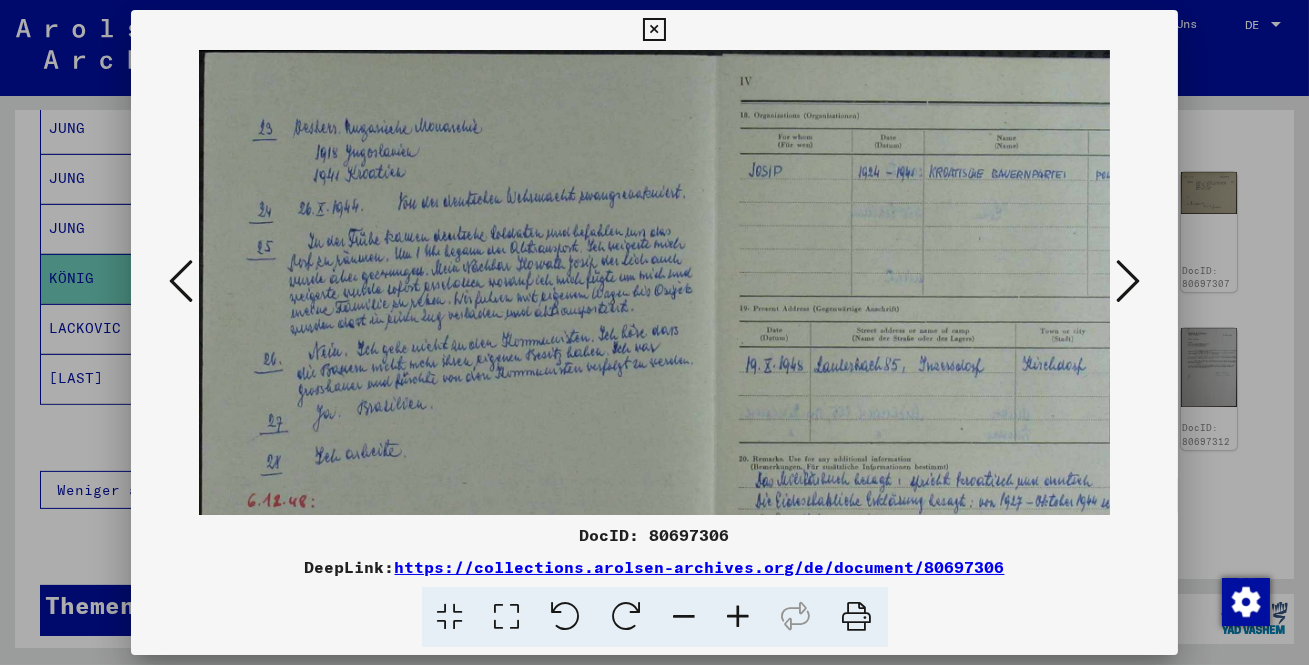 click at bounding box center [739, 617] 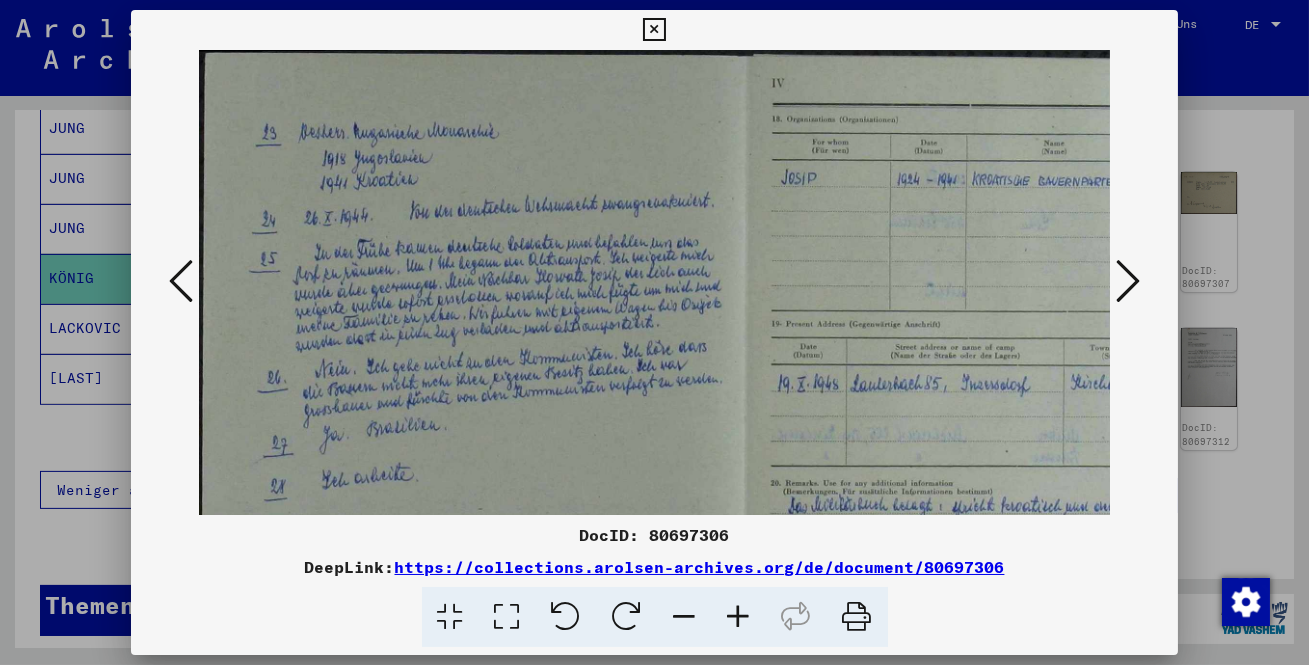 click at bounding box center (739, 617) 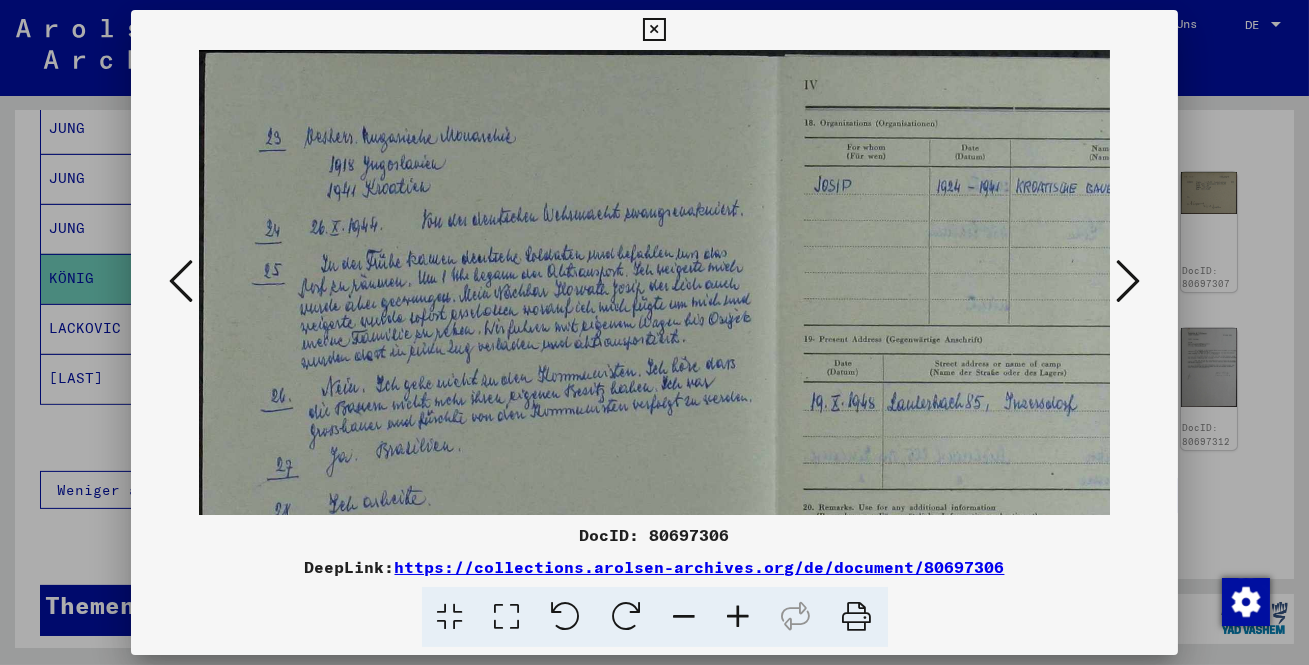 click at bounding box center (739, 617) 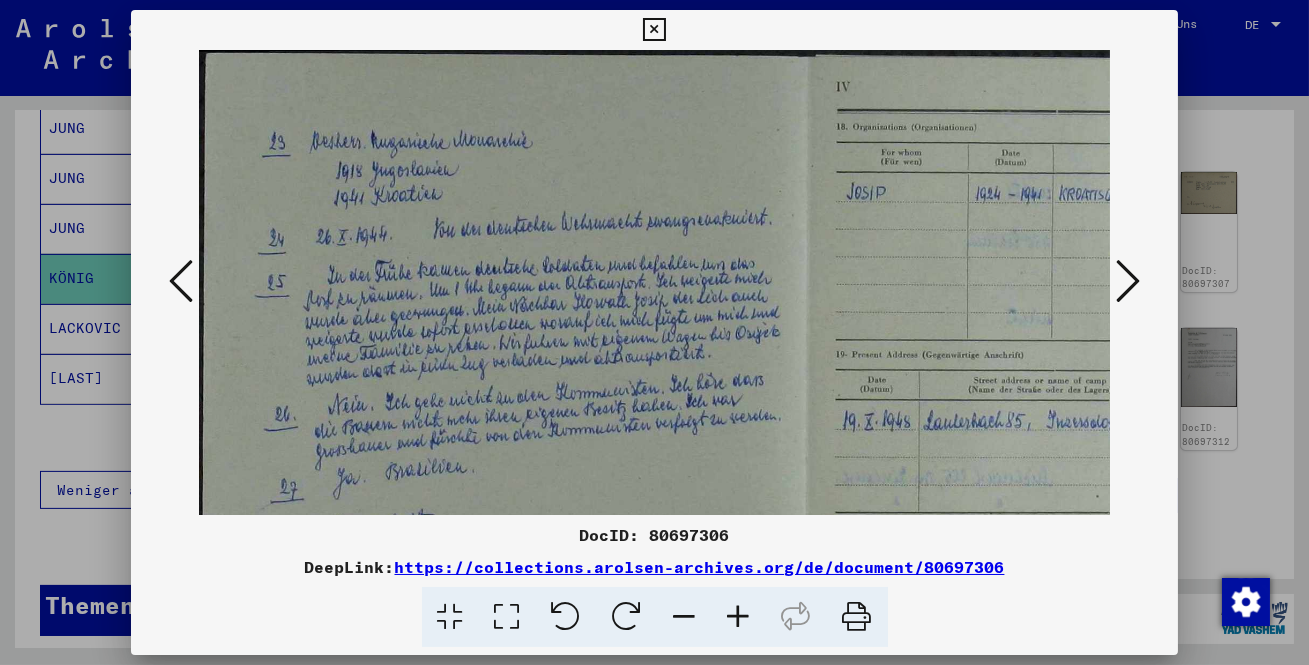 click at bounding box center [739, 617] 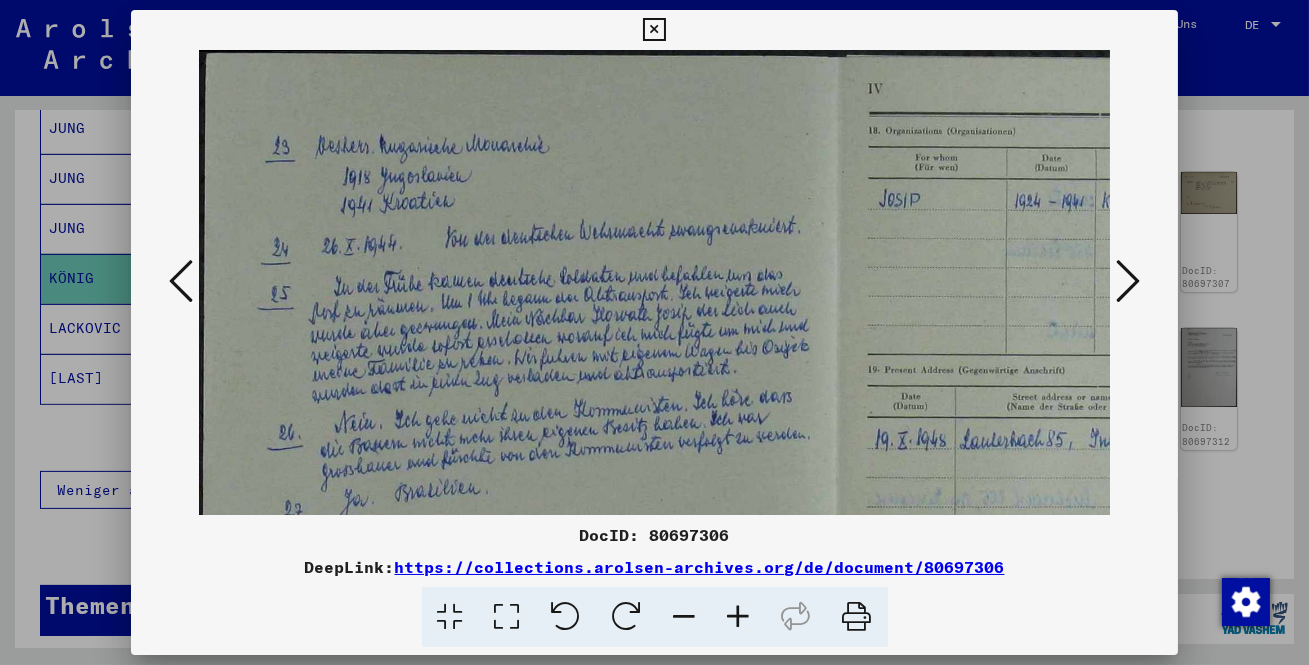 click at bounding box center (739, 617) 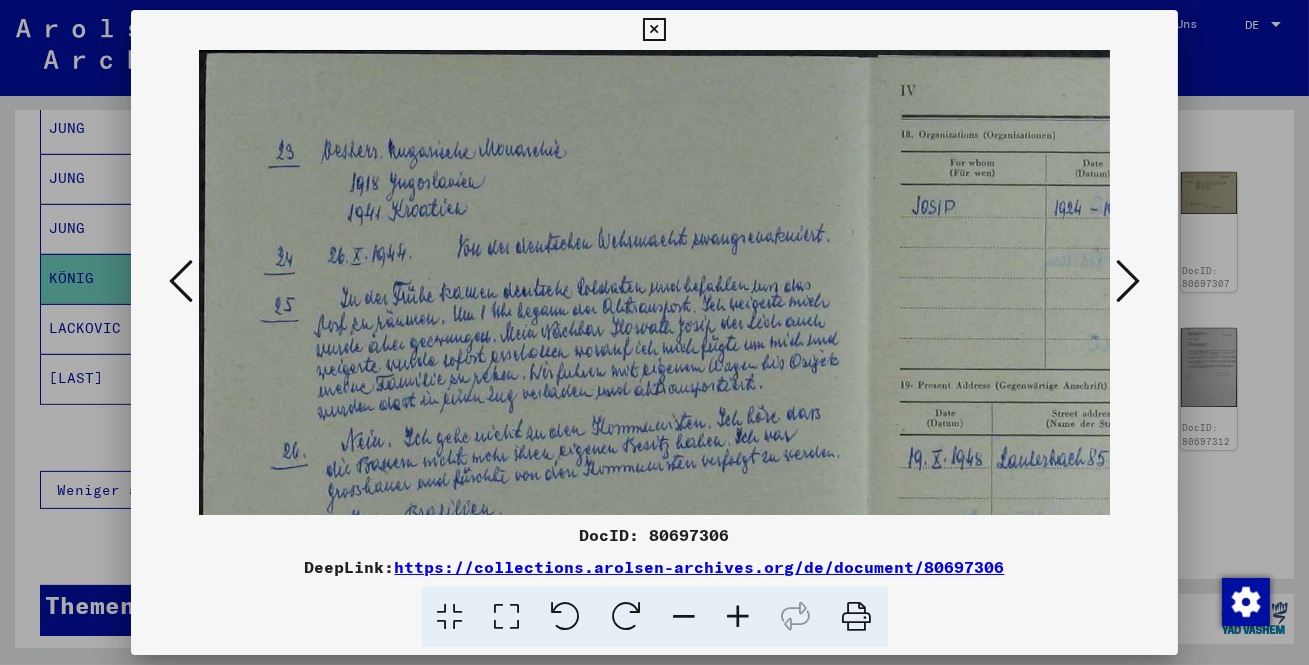 click at bounding box center (739, 617) 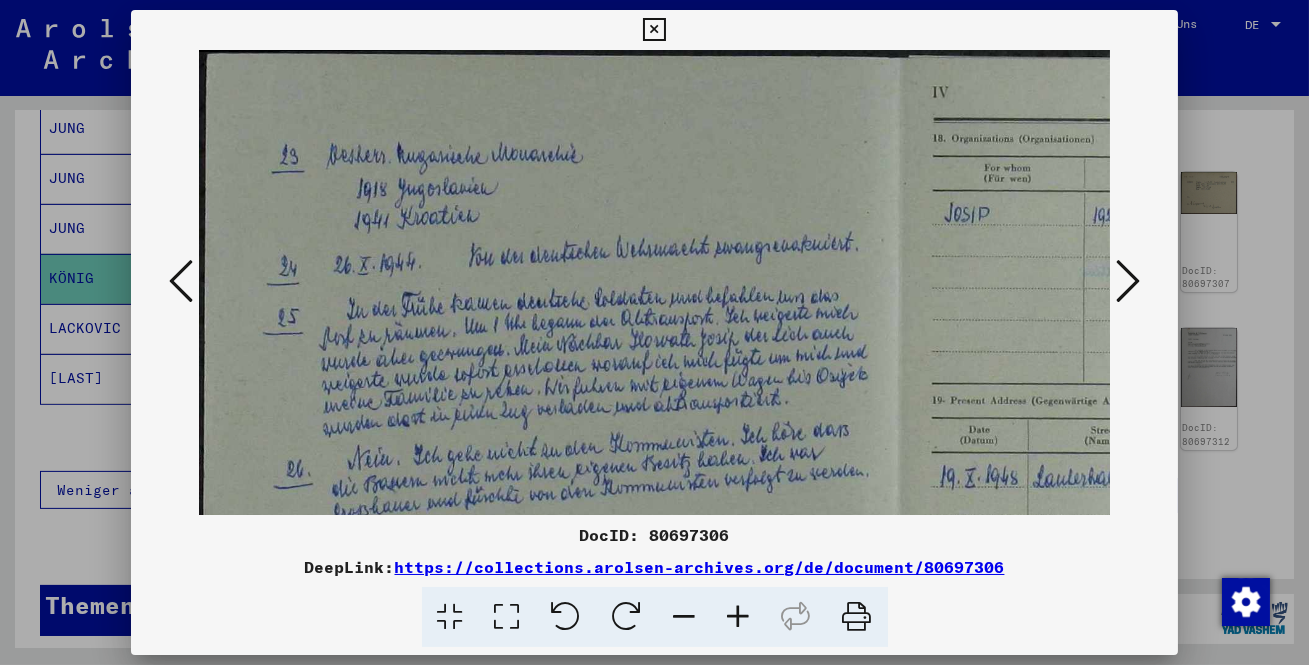 click at bounding box center (739, 617) 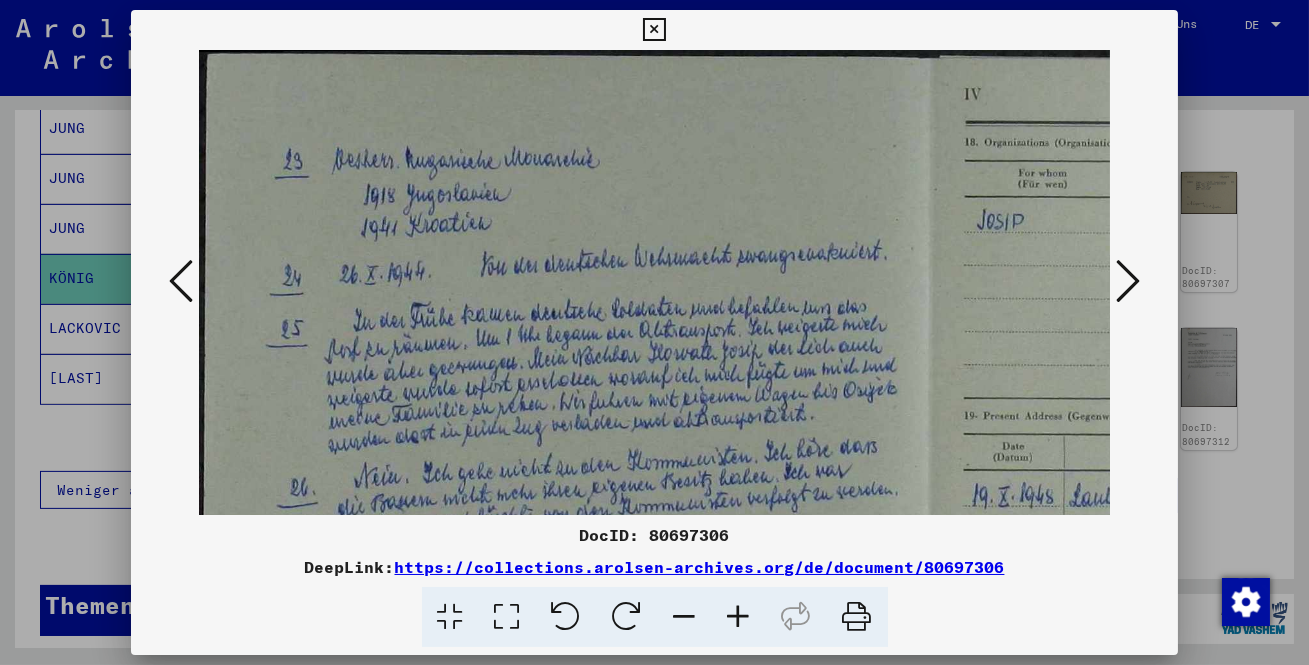 click at bounding box center (739, 617) 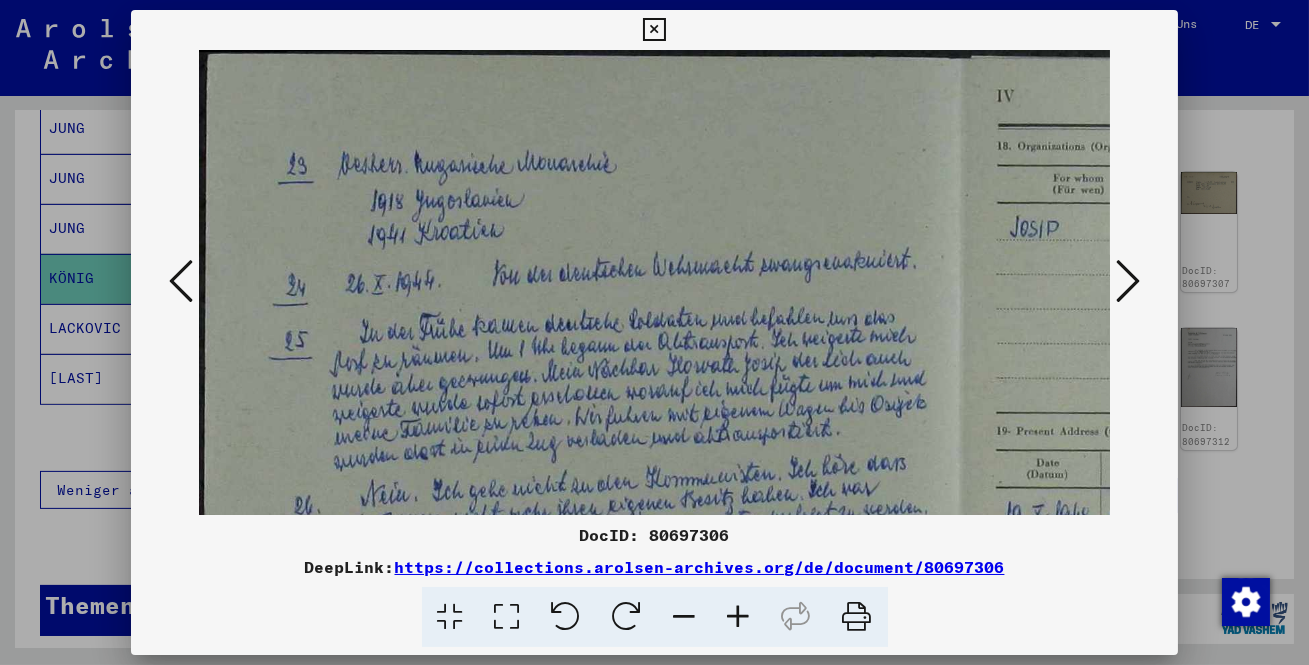 click at bounding box center (739, 617) 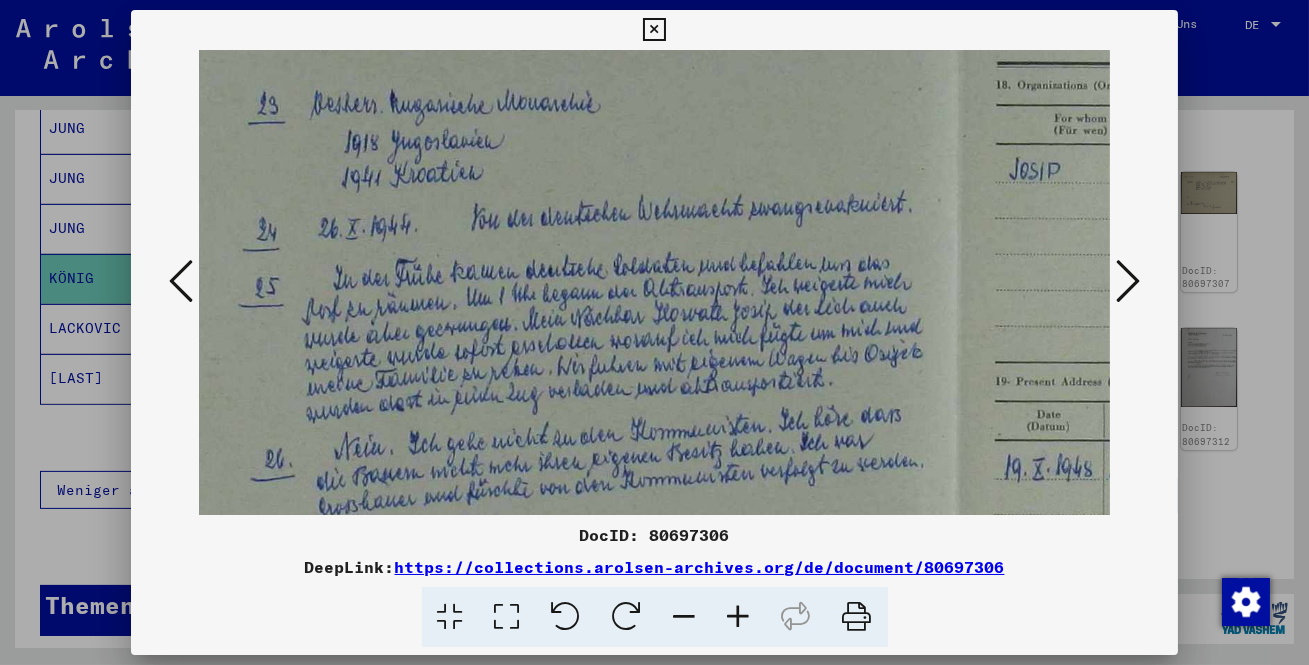 scroll, scrollTop: 68, scrollLeft: 34, axis: both 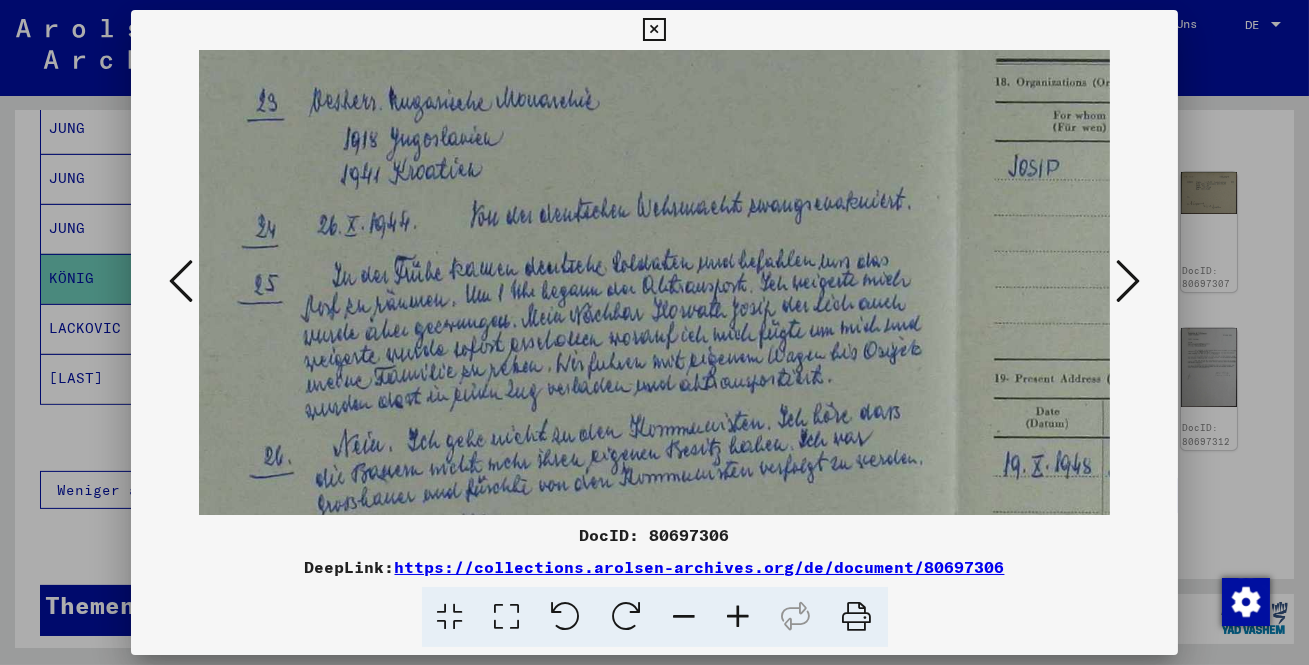 drag, startPoint x: 557, startPoint y: 395, endPoint x: 521, endPoint y: 325, distance: 78.714676 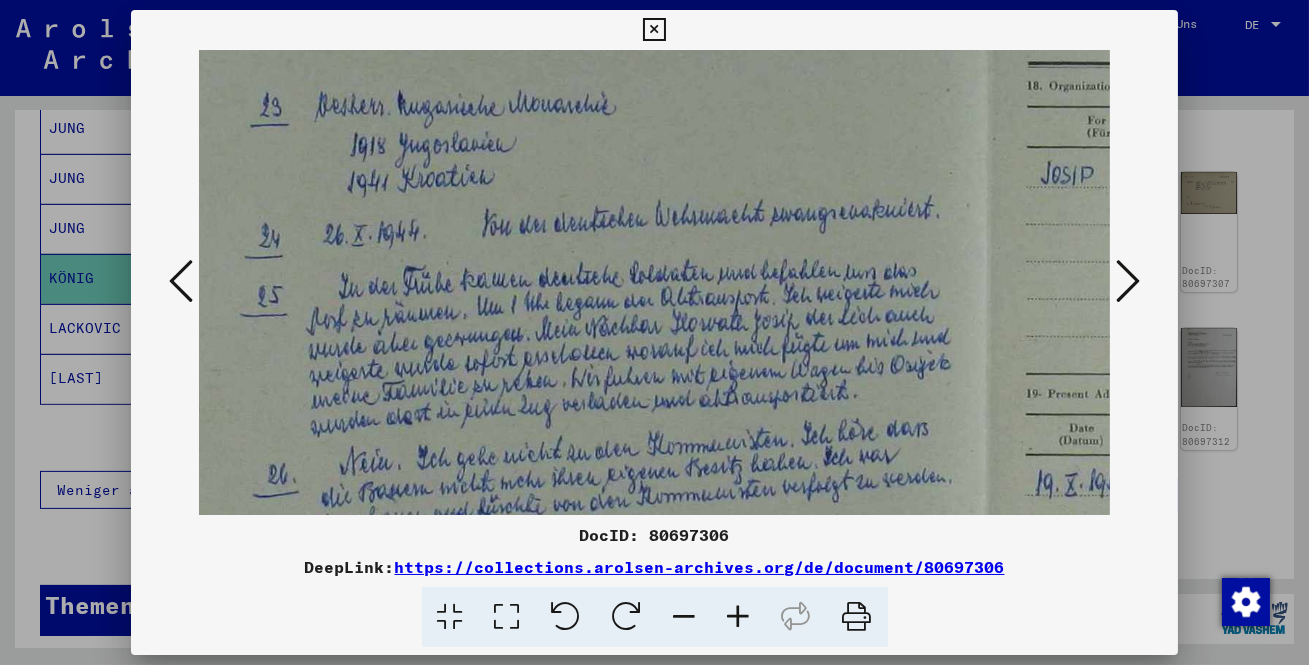 click at bounding box center (739, 617) 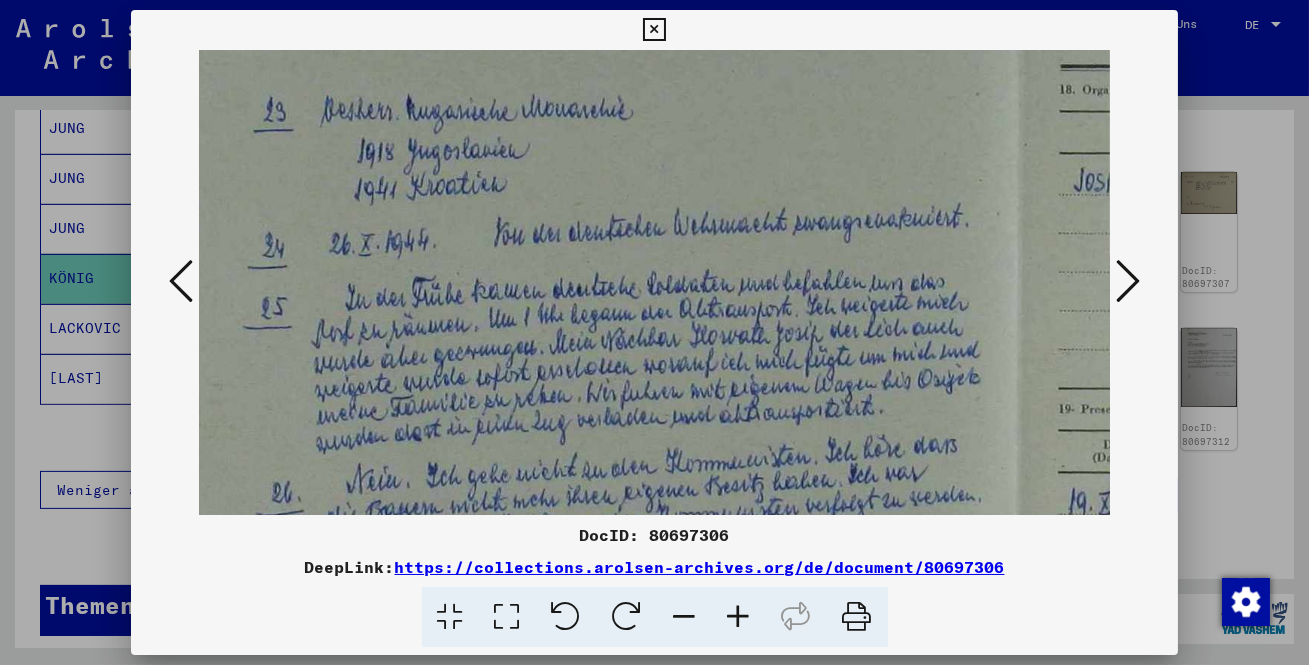 click at bounding box center (739, 617) 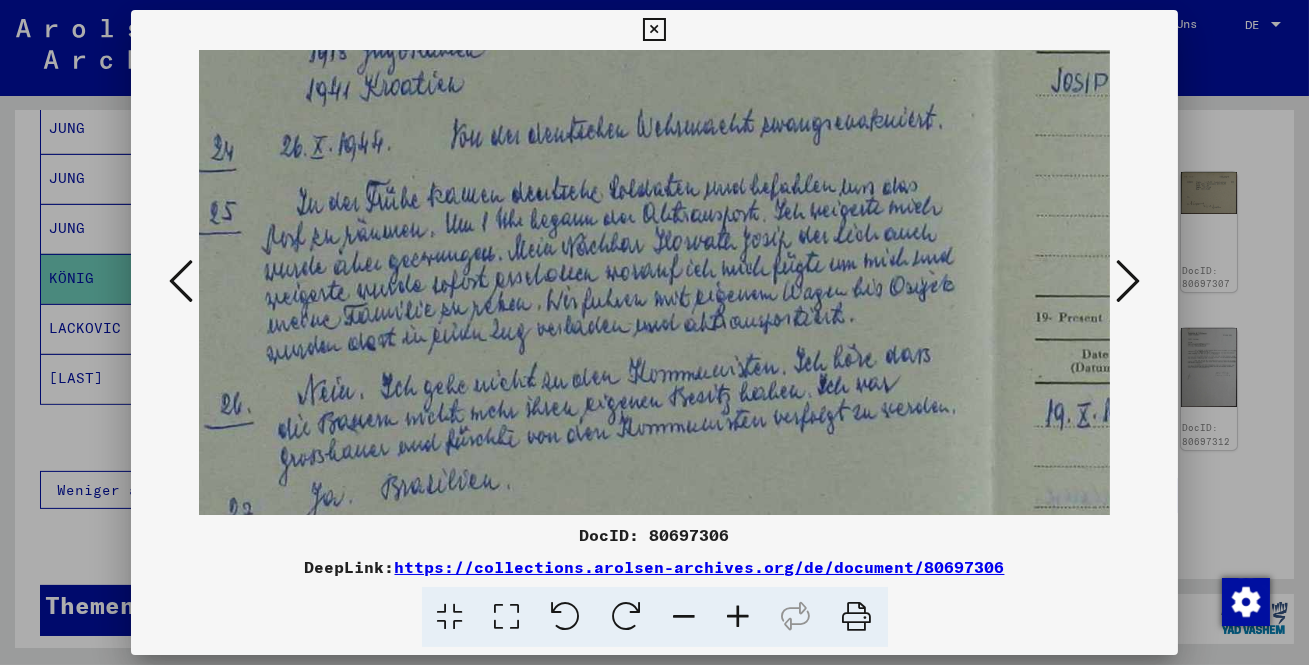scroll, scrollTop: 169, scrollLeft: 87, axis: both 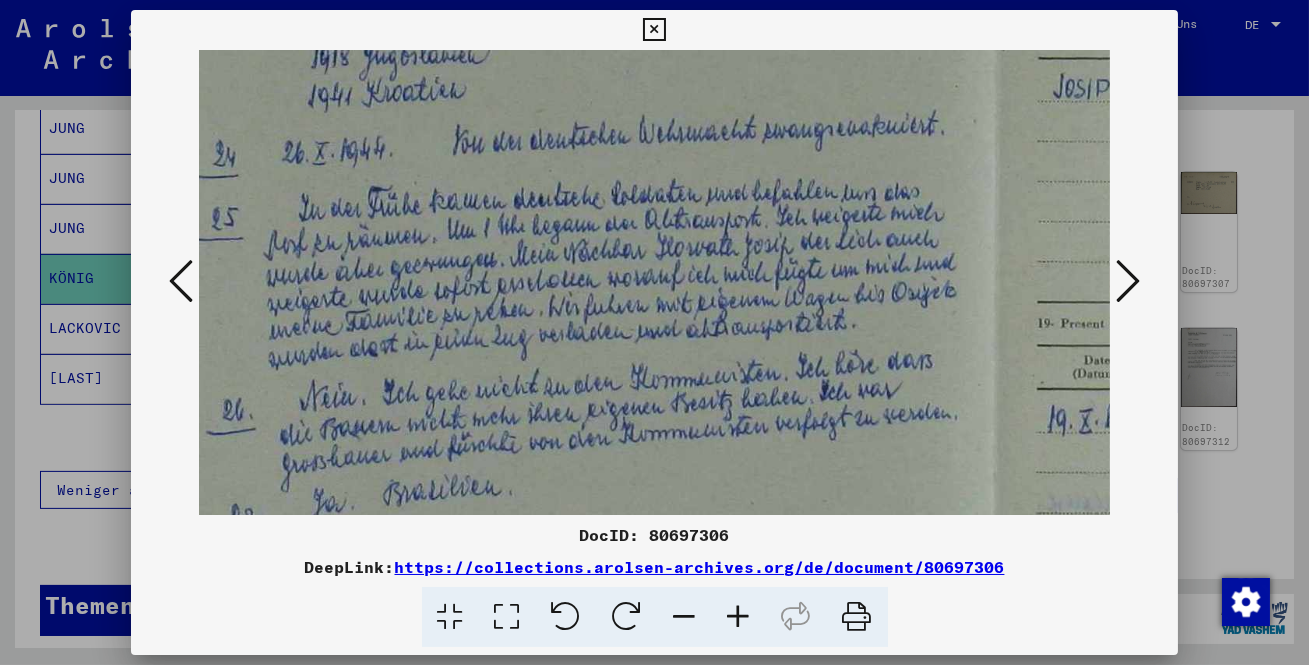 drag, startPoint x: 663, startPoint y: 449, endPoint x: 610, endPoint y: 349, distance: 113.17685 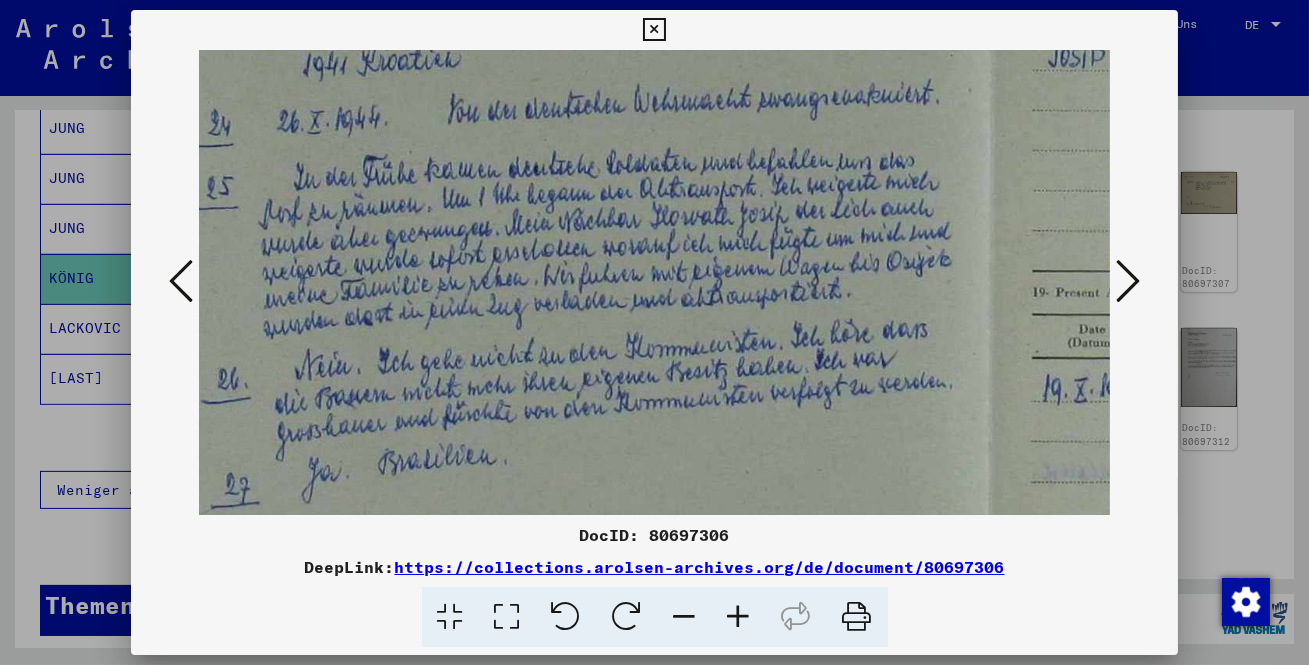 scroll, scrollTop: 309, scrollLeft: 70, axis: both 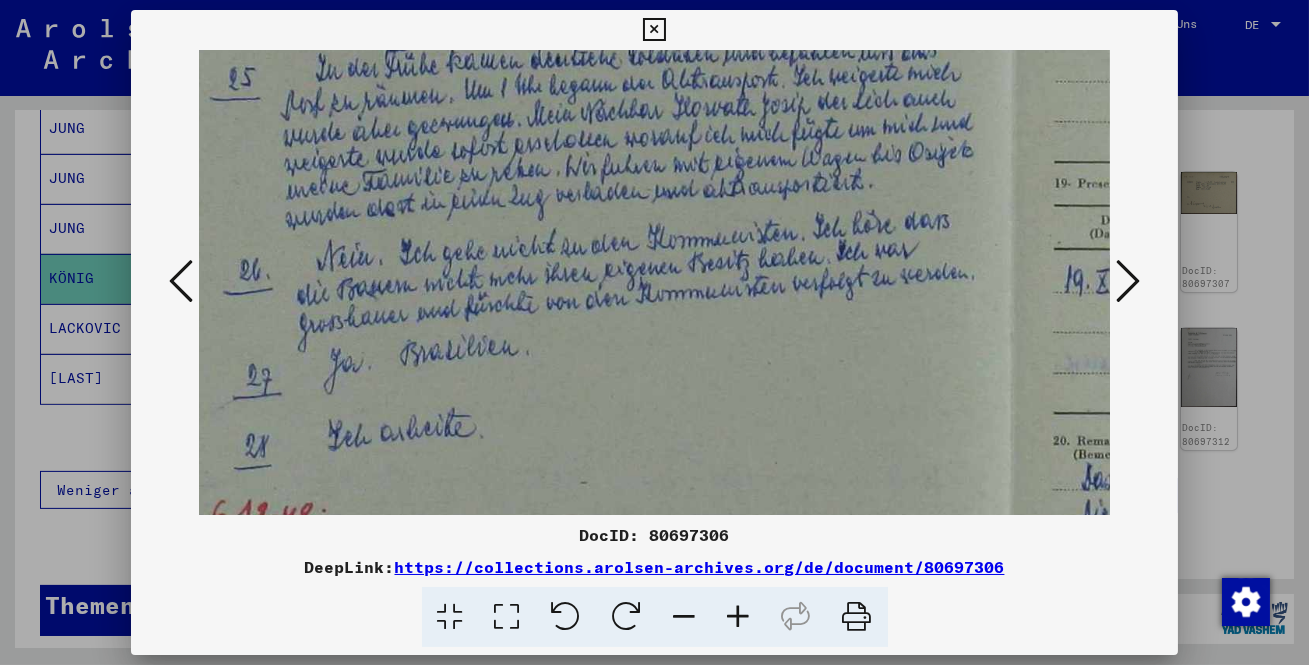 drag, startPoint x: 655, startPoint y: 373, endPoint x: 678, endPoint y: 234, distance: 140.89003 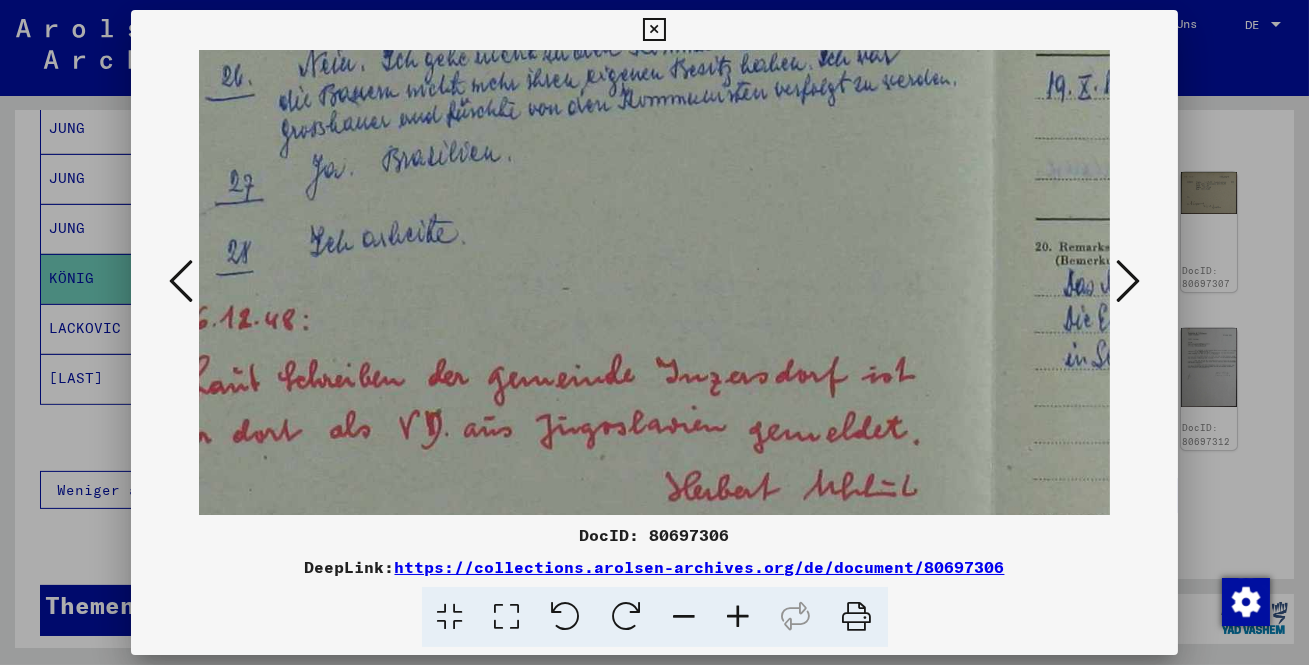 scroll, scrollTop: 527, scrollLeft: 0, axis: vertical 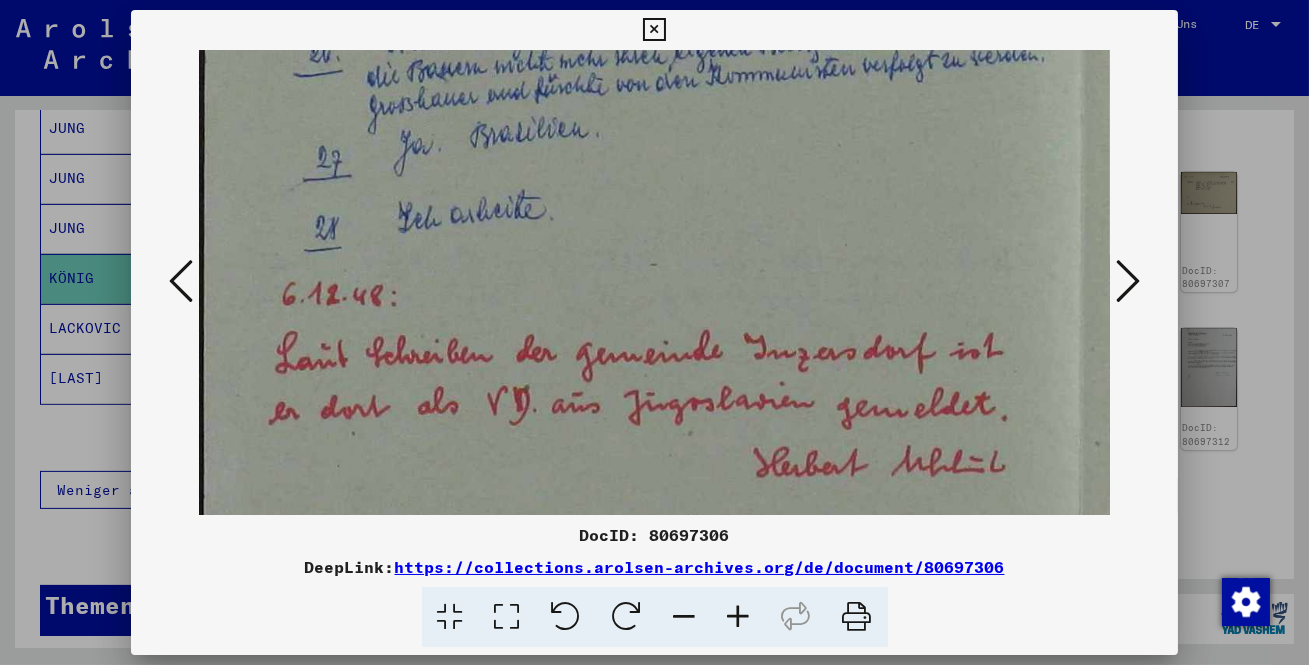 drag, startPoint x: 699, startPoint y: 324, endPoint x: 888, endPoint y: 107, distance: 287.76727 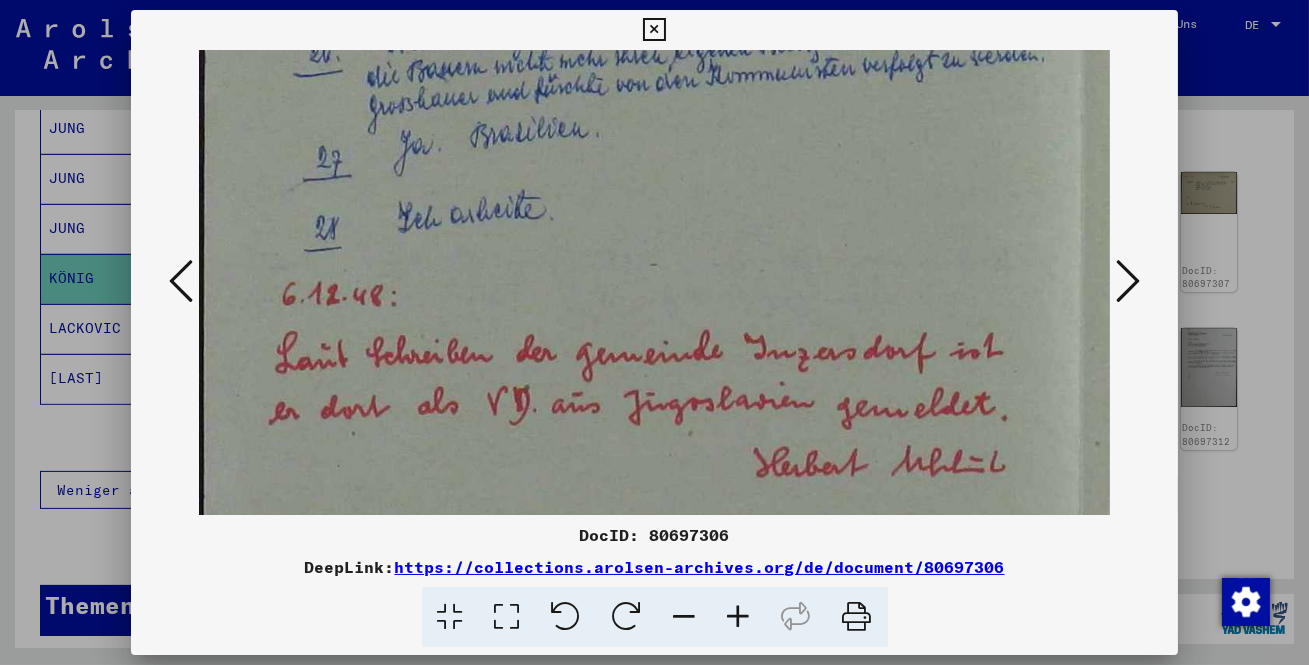 click at bounding box center (1128, 281) 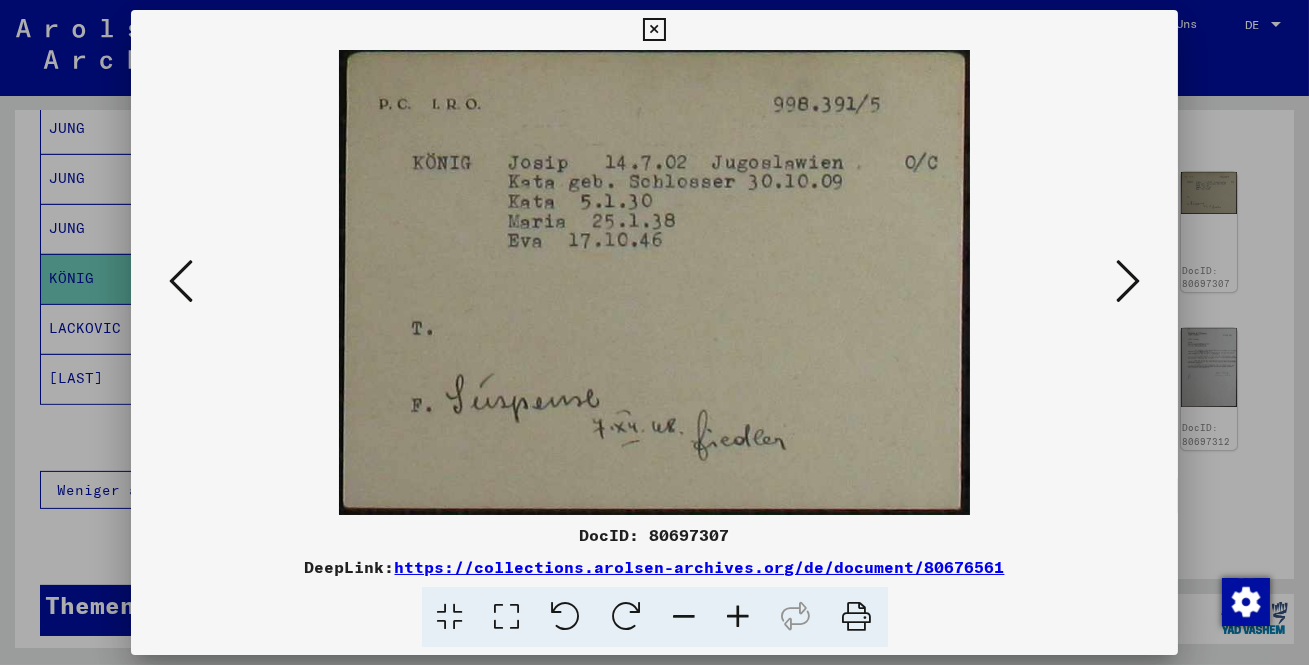 drag, startPoint x: 836, startPoint y: 439, endPoint x: 849, endPoint y: 380, distance: 60.41523 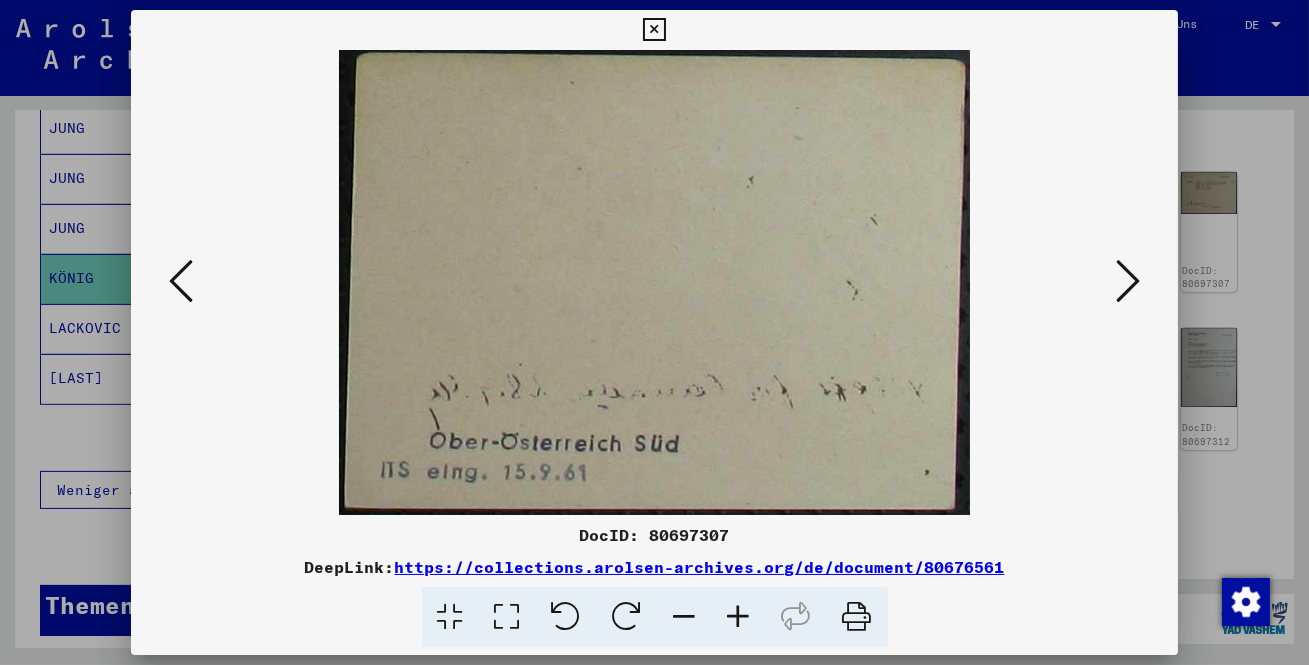click at bounding box center (654, 30) 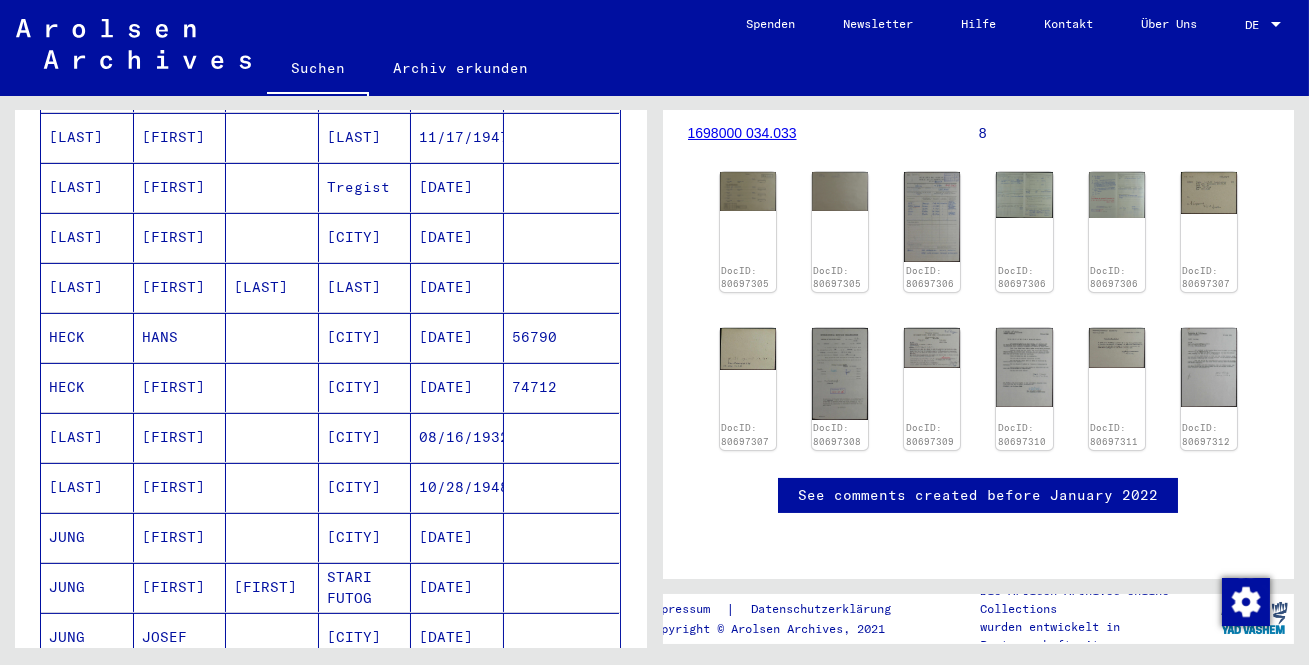 scroll, scrollTop: 818, scrollLeft: 0, axis: vertical 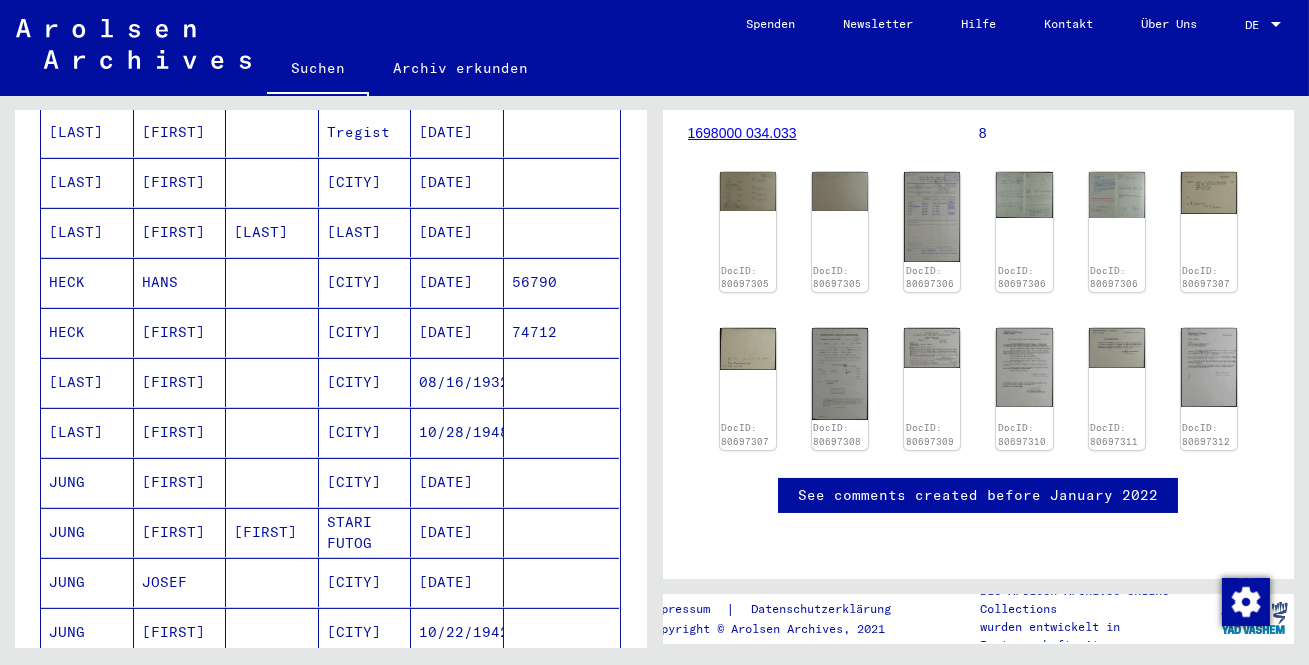 click on "JUNG" at bounding box center [87, 582] 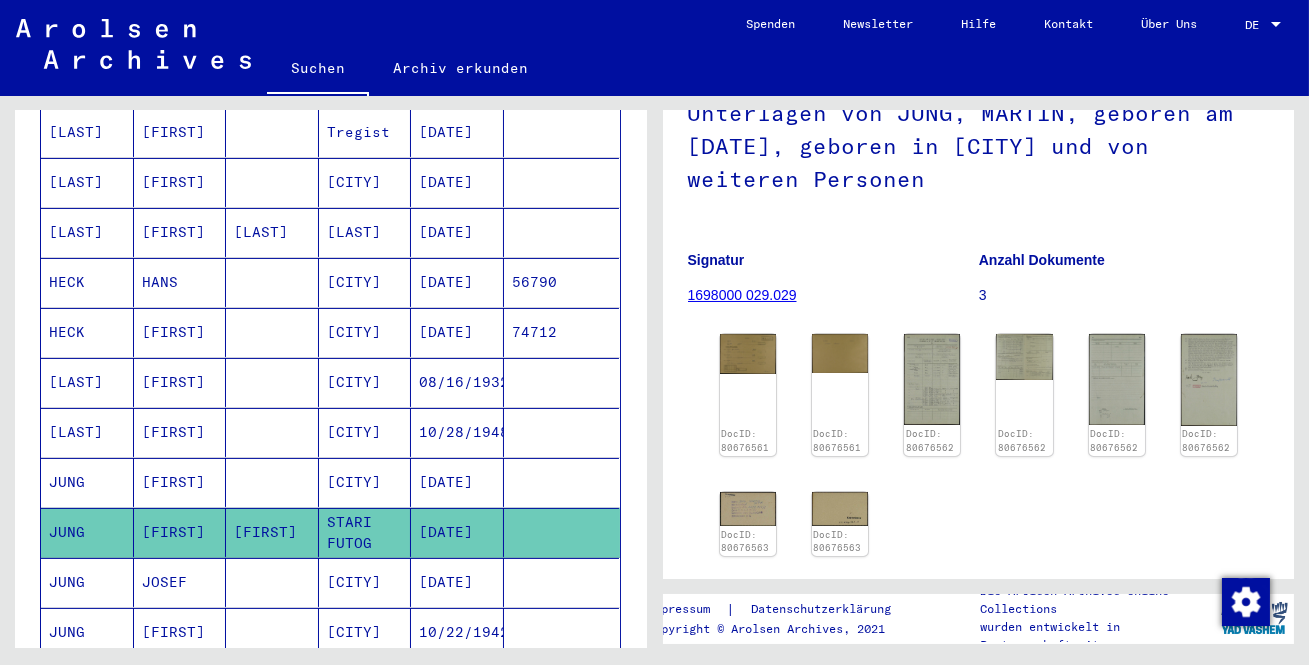 scroll, scrollTop: 181, scrollLeft: 0, axis: vertical 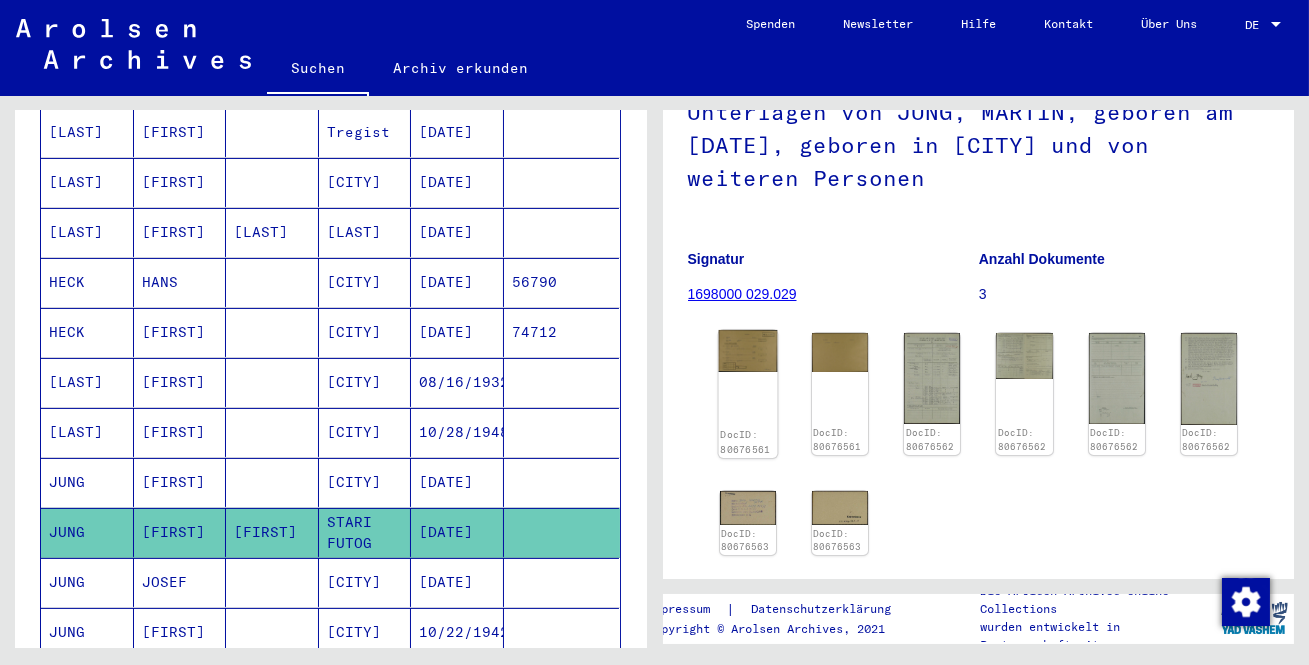 click 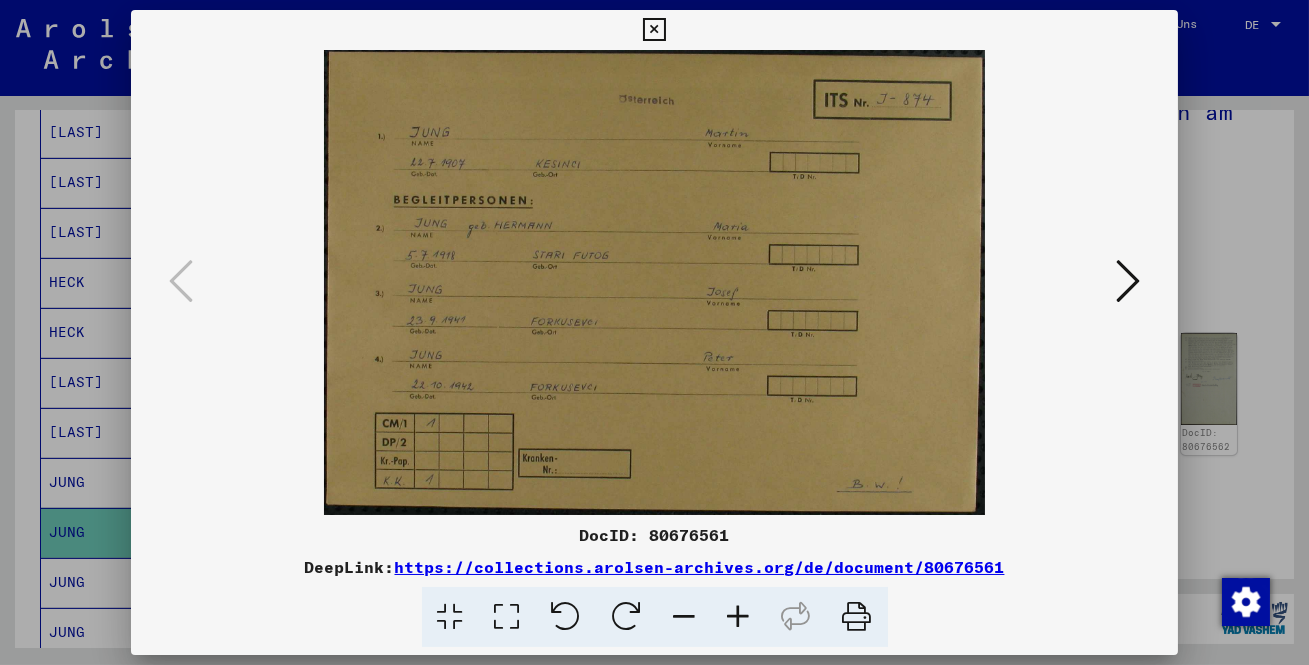 click at bounding box center (507, 617) 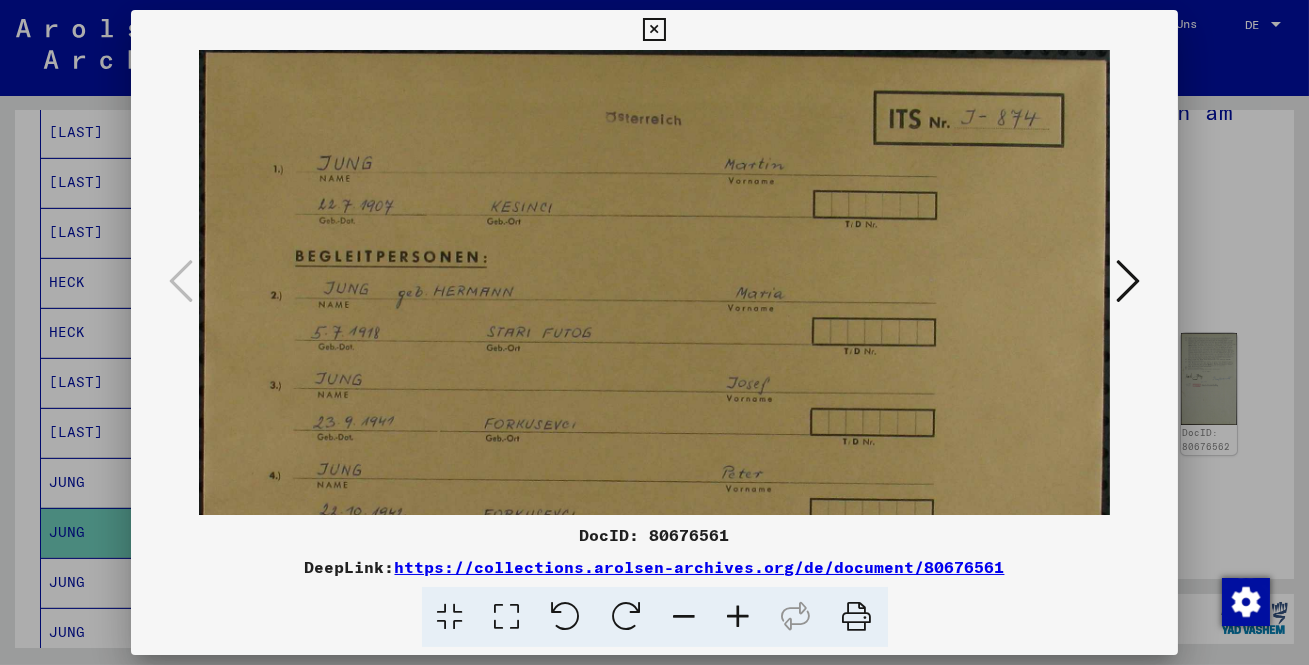 click at bounding box center [739, 617] 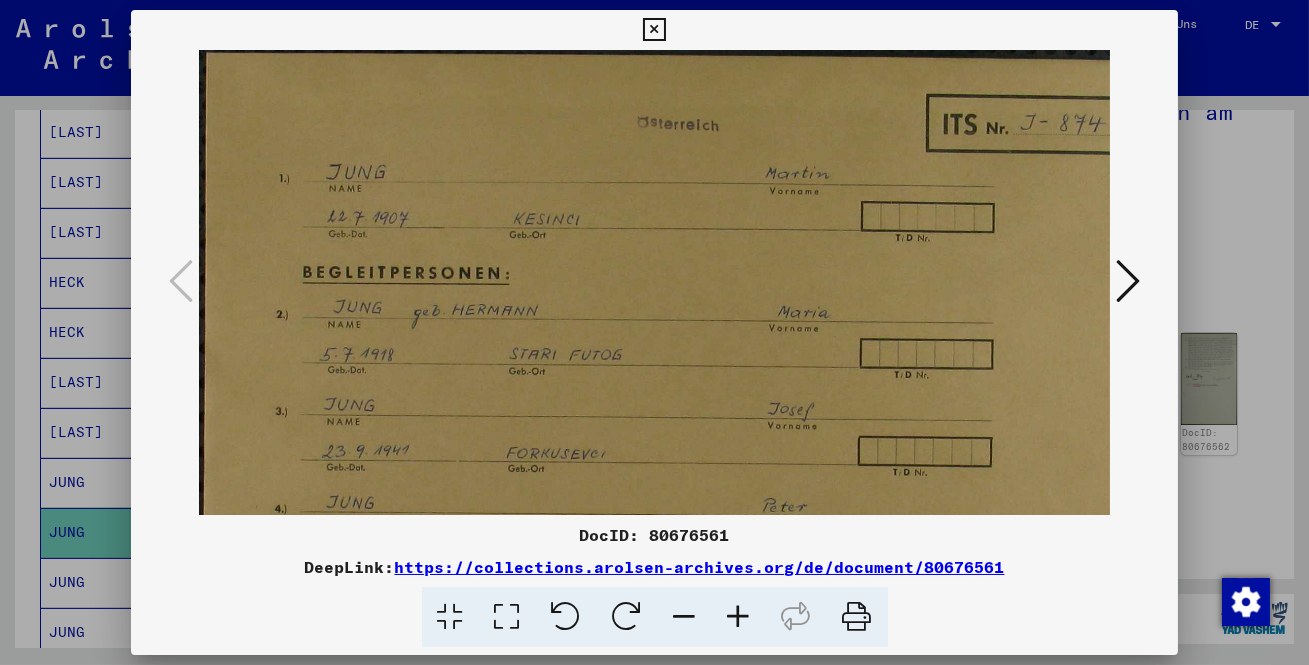click at bounding box center (739, 617) 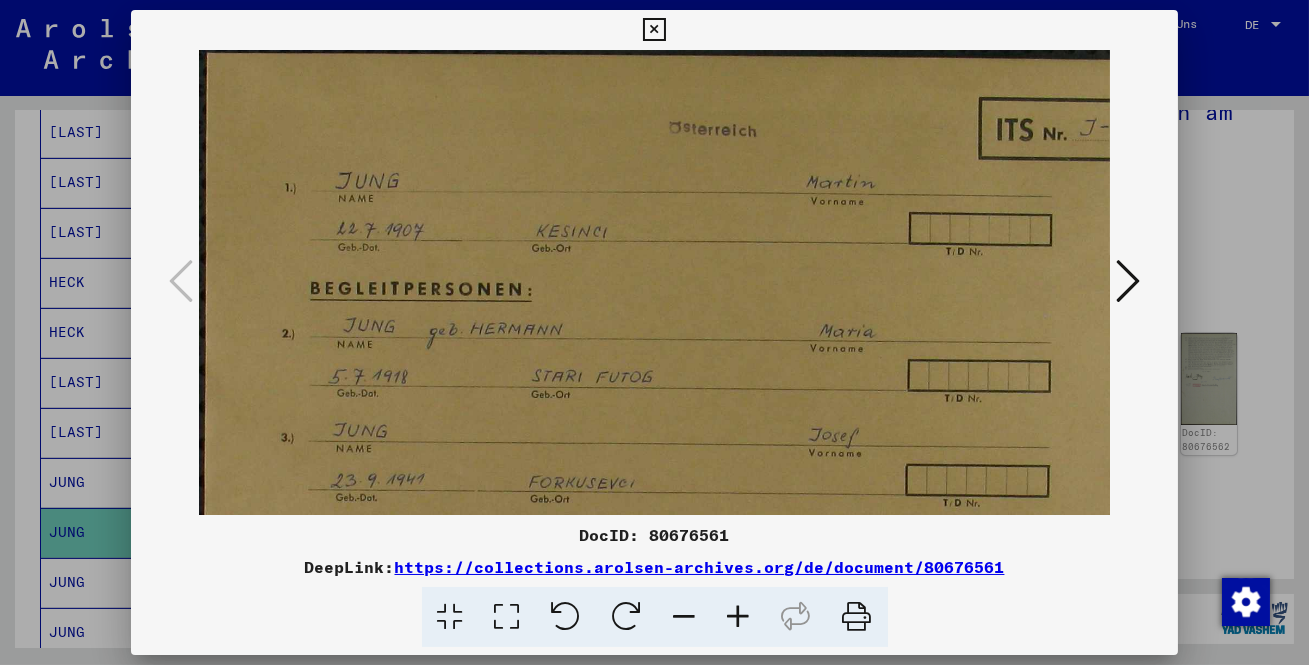 click at bounding box center (739, 617) 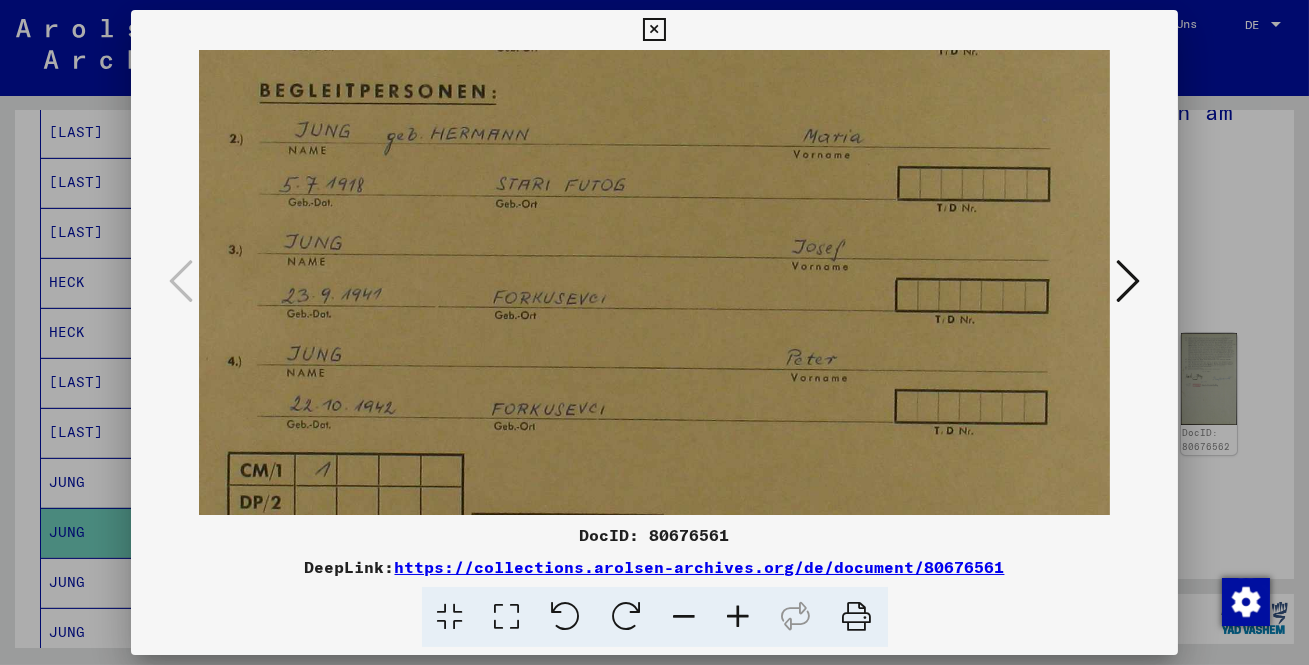 scroll, scrollTop: 243, scrollLeft: 66, axis: both 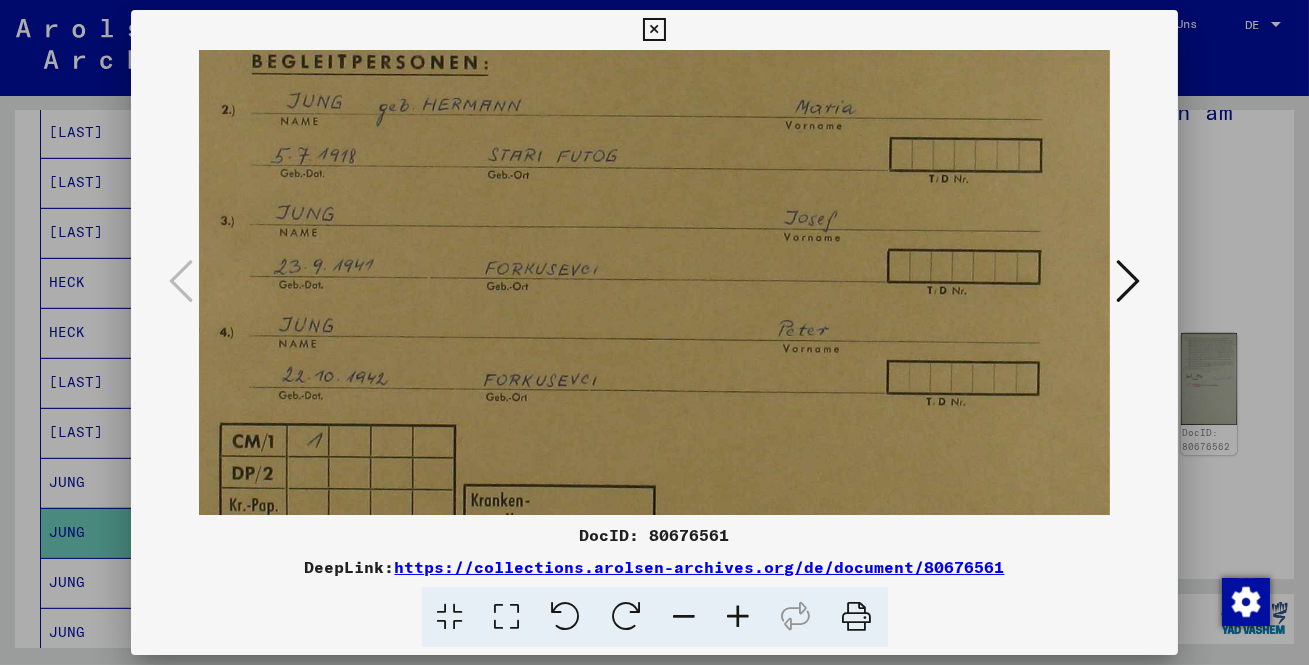 drag, startPoint x: 798, startPoint y: 436, endPoint x: 732, endPoint y: 192, distance: 252.76866 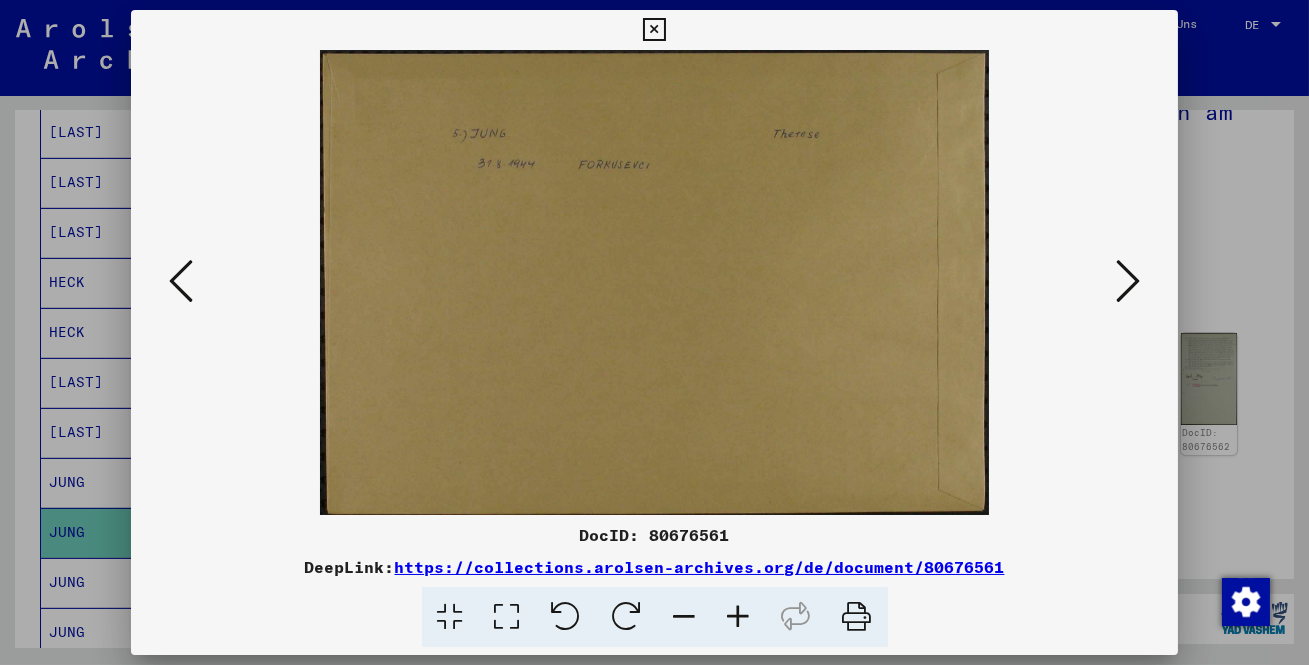 scroll, scrollTop: 0, scrollLeft: 0, axis: both 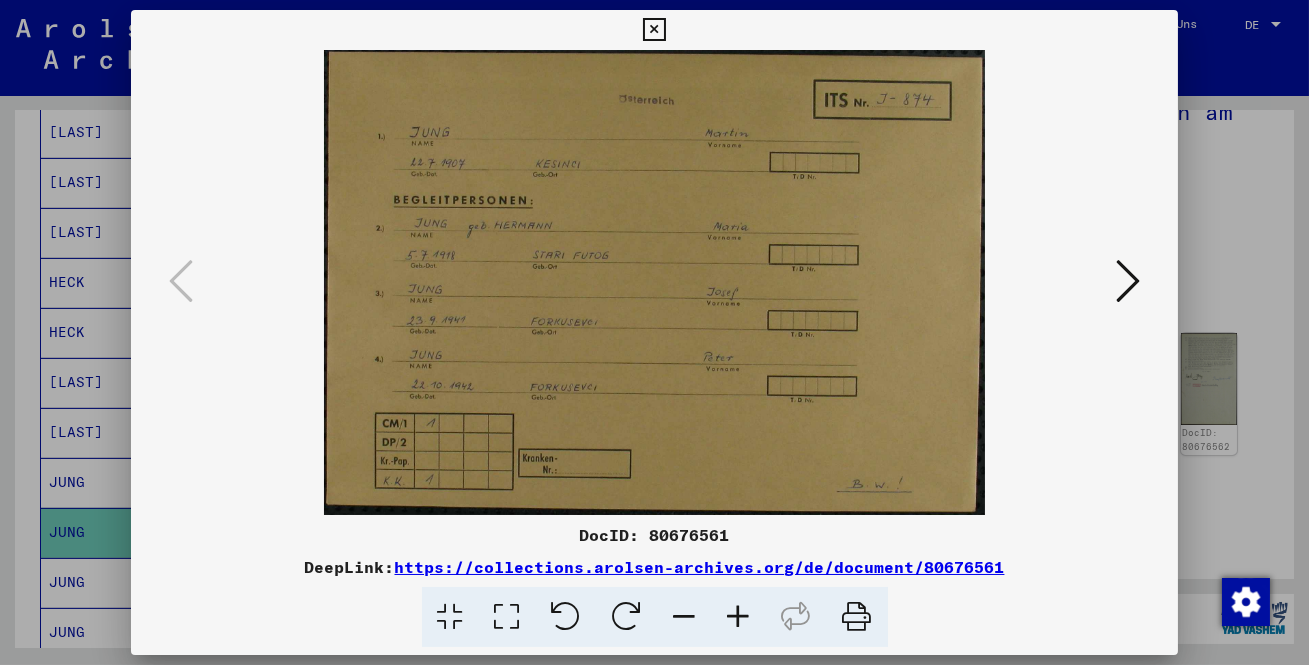 click at bounding box center (507, 617) 